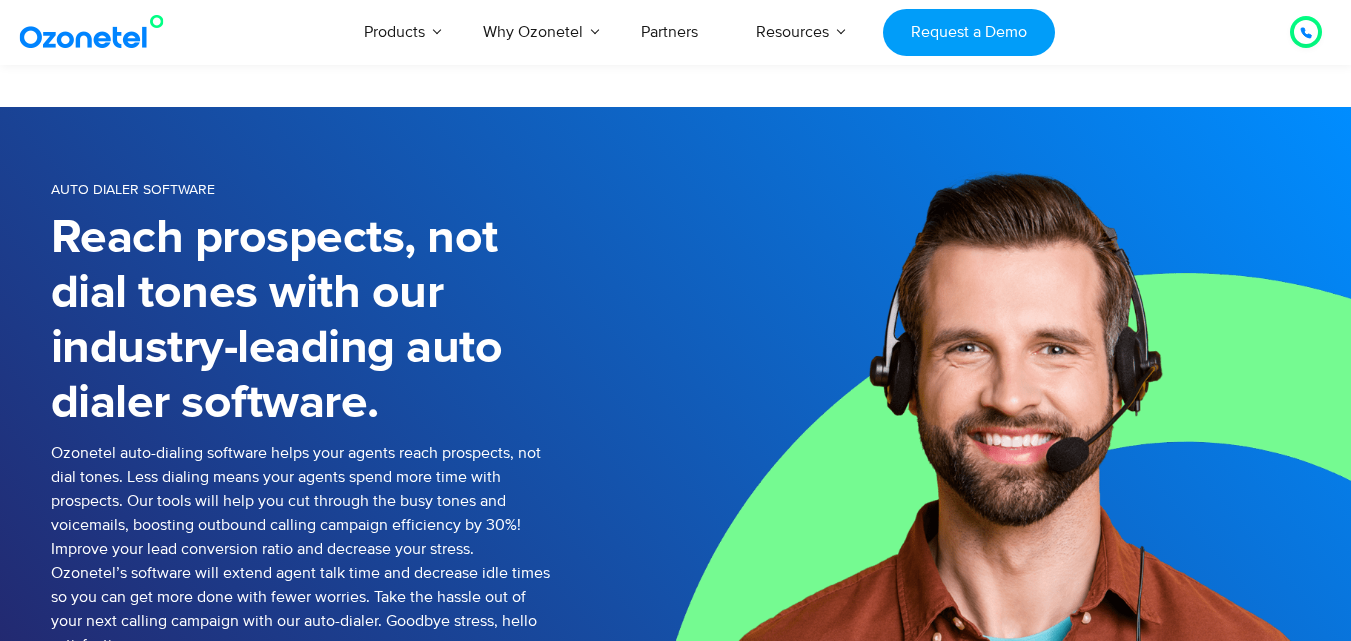 scroll, scrollTop: 720, scrollLeft: 0, axis: vertical 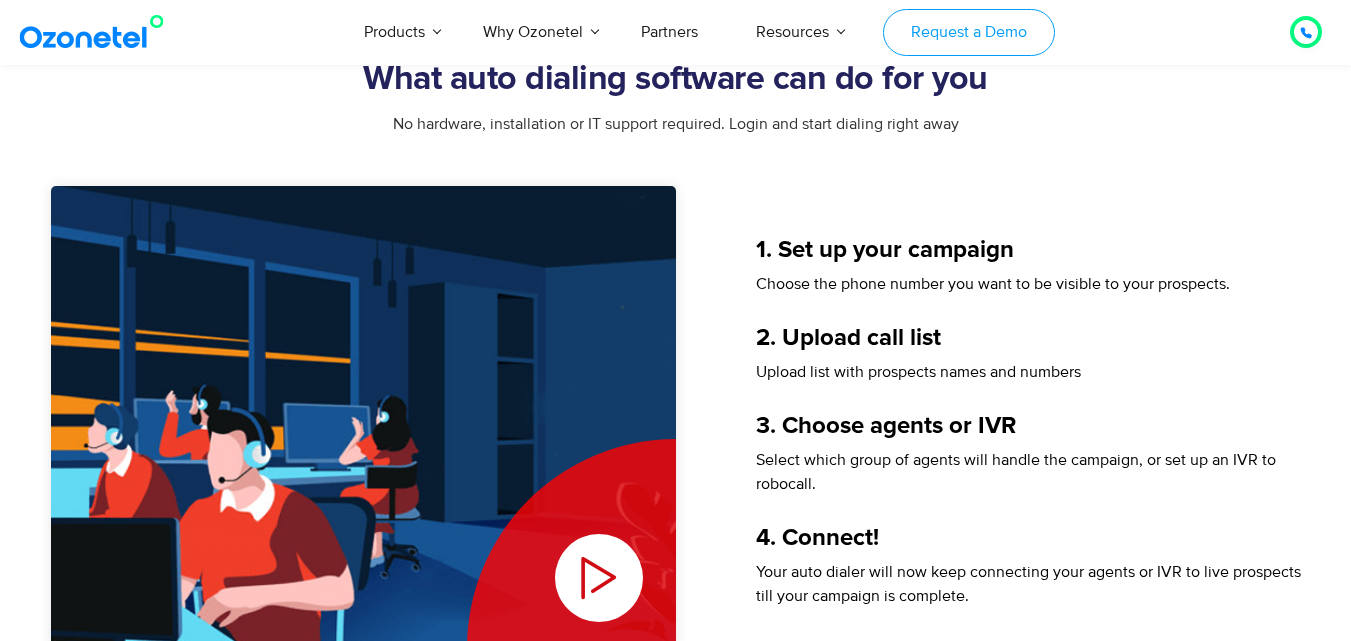 click on "Request a Demo" at bounding box center (968, 32) 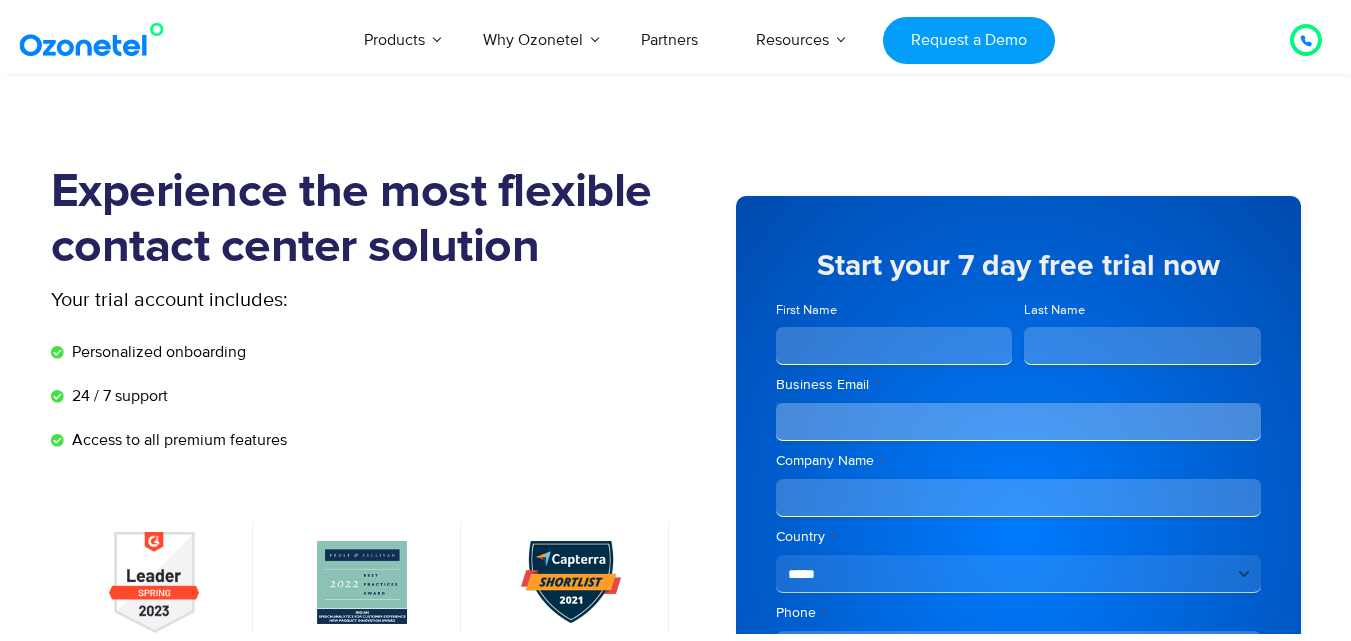 scroll, scrollTop: 820, scrollLeft: 0, axis: vertical 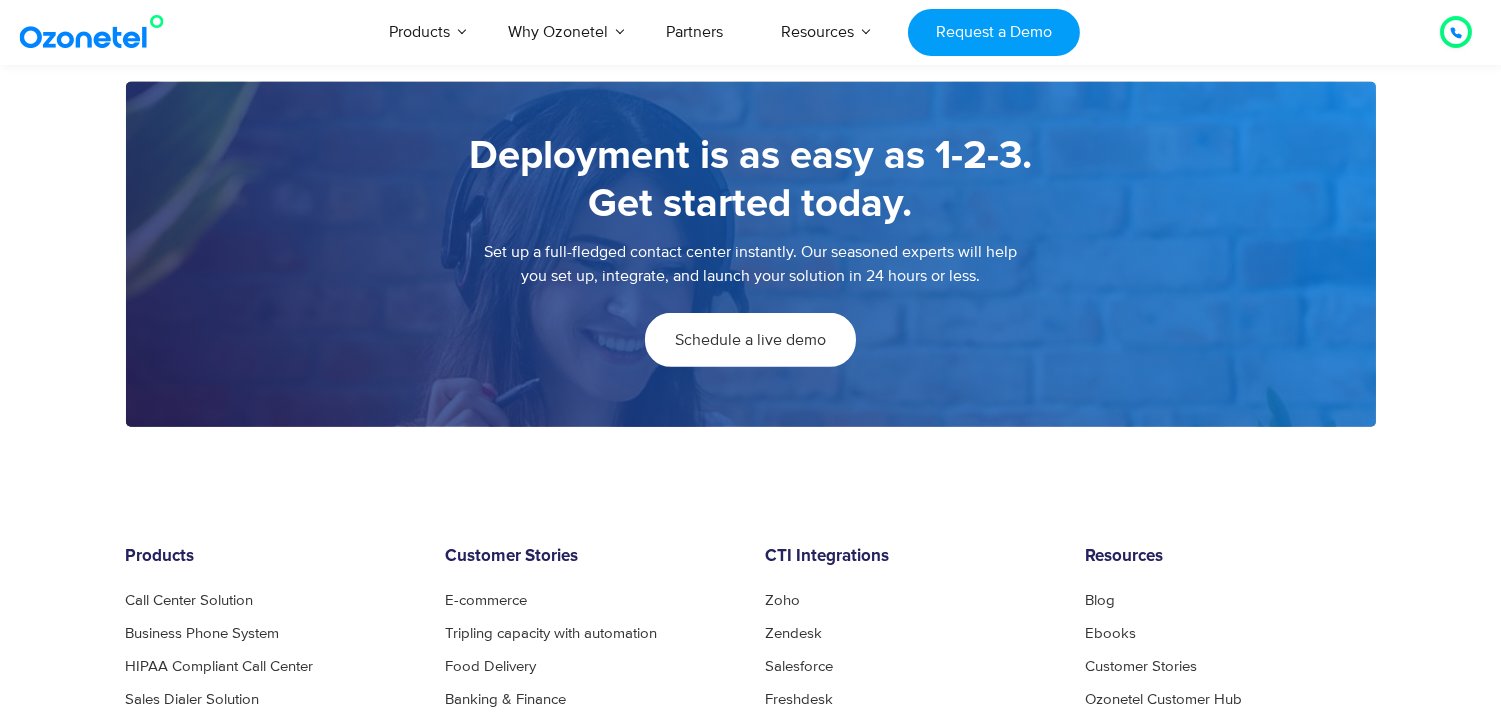 click on "Schedule a live demo" at bounding box center [750, 340] 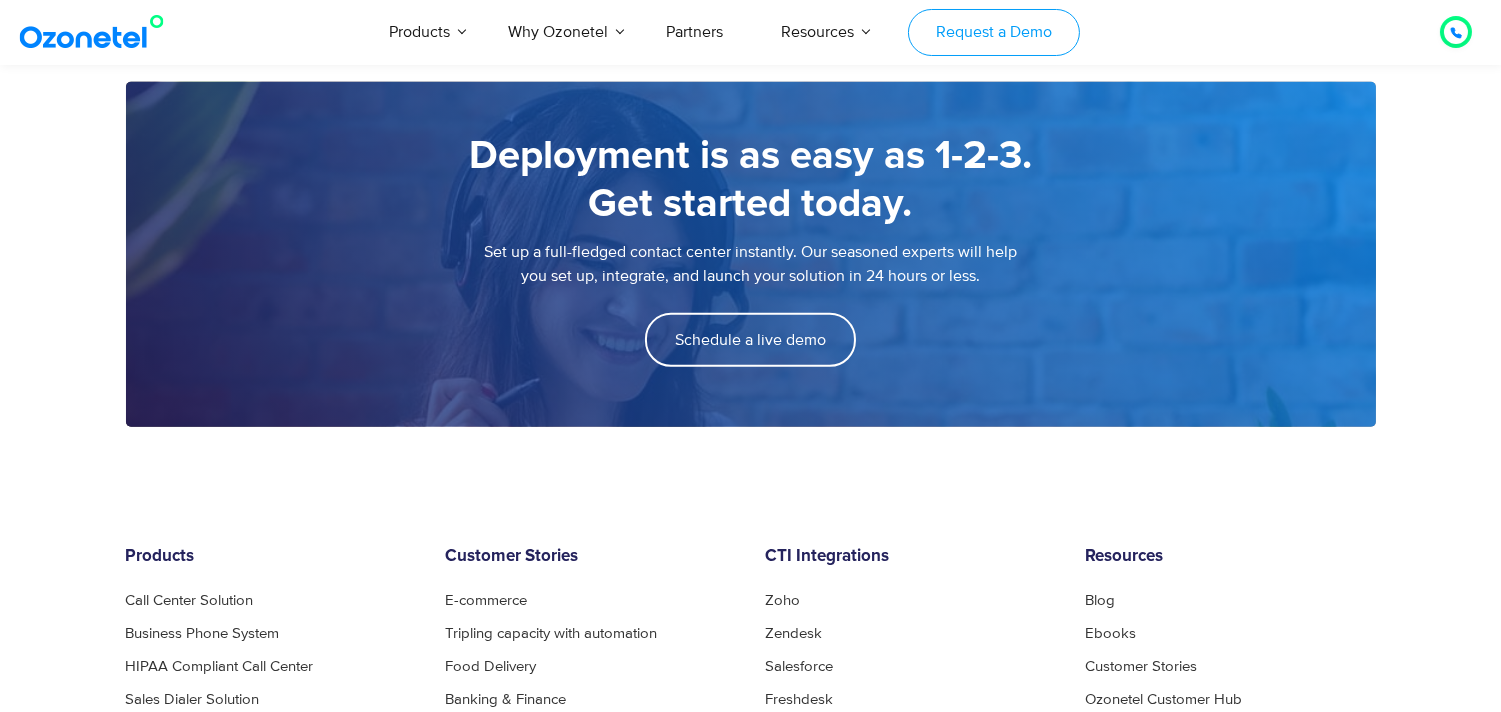 click on "Request a Demo" at bounding box center (993, 32) 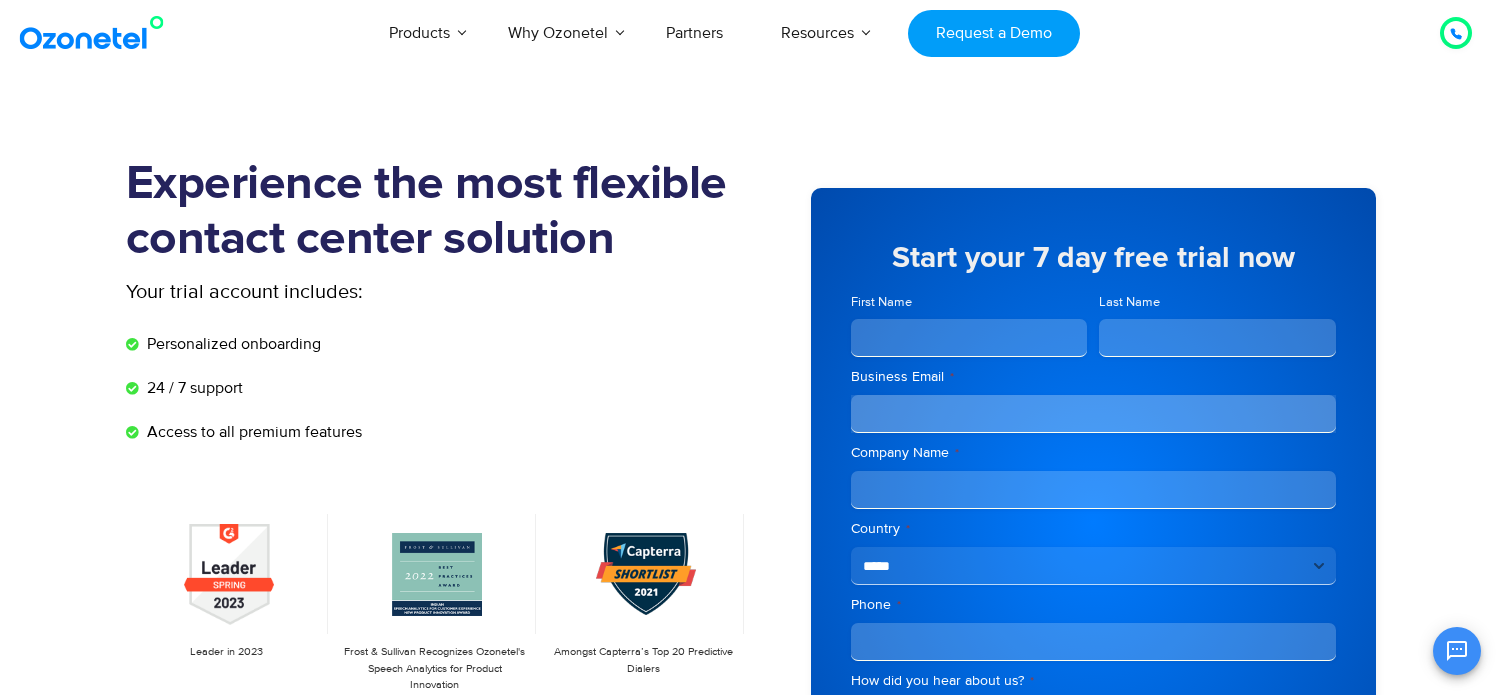 scroll, scrollTop: 0, scrollLeft: 0, axis: both 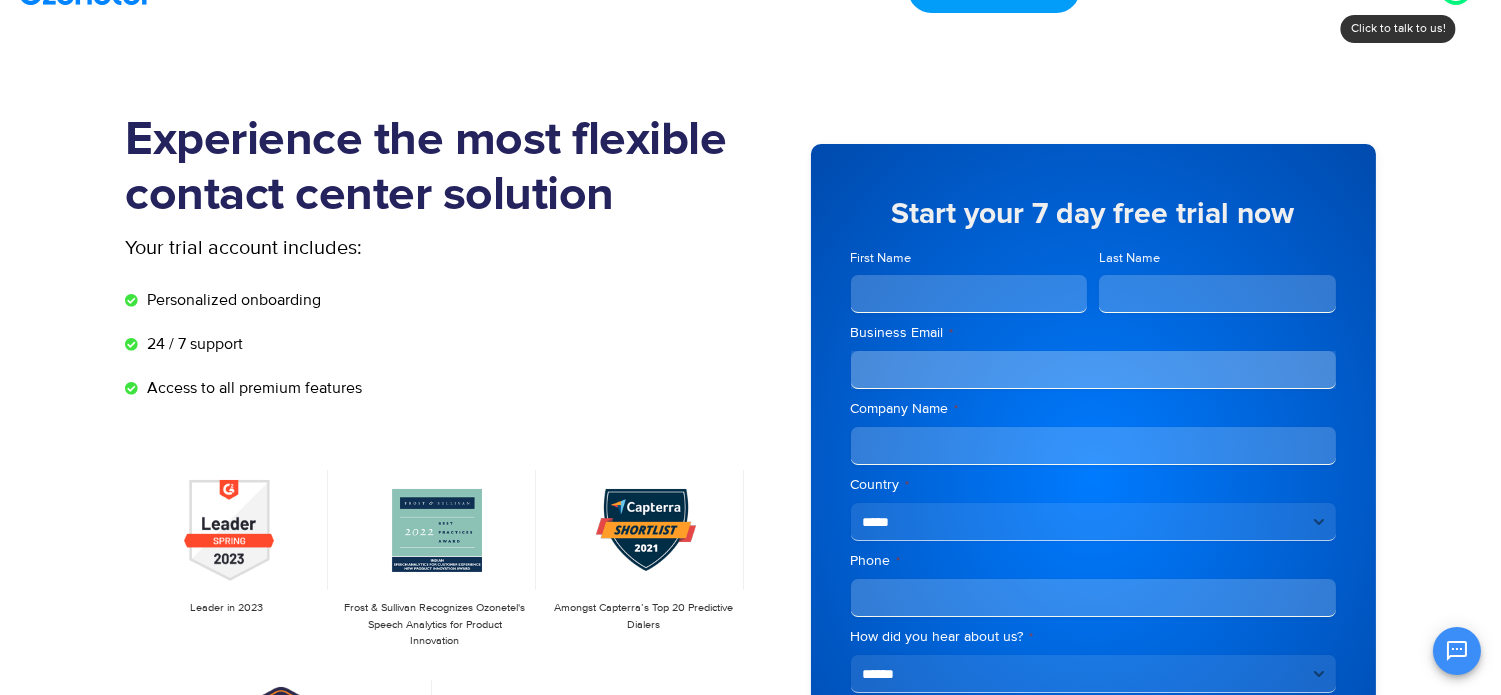 click on "First Name" at bounding box center (969, 294) 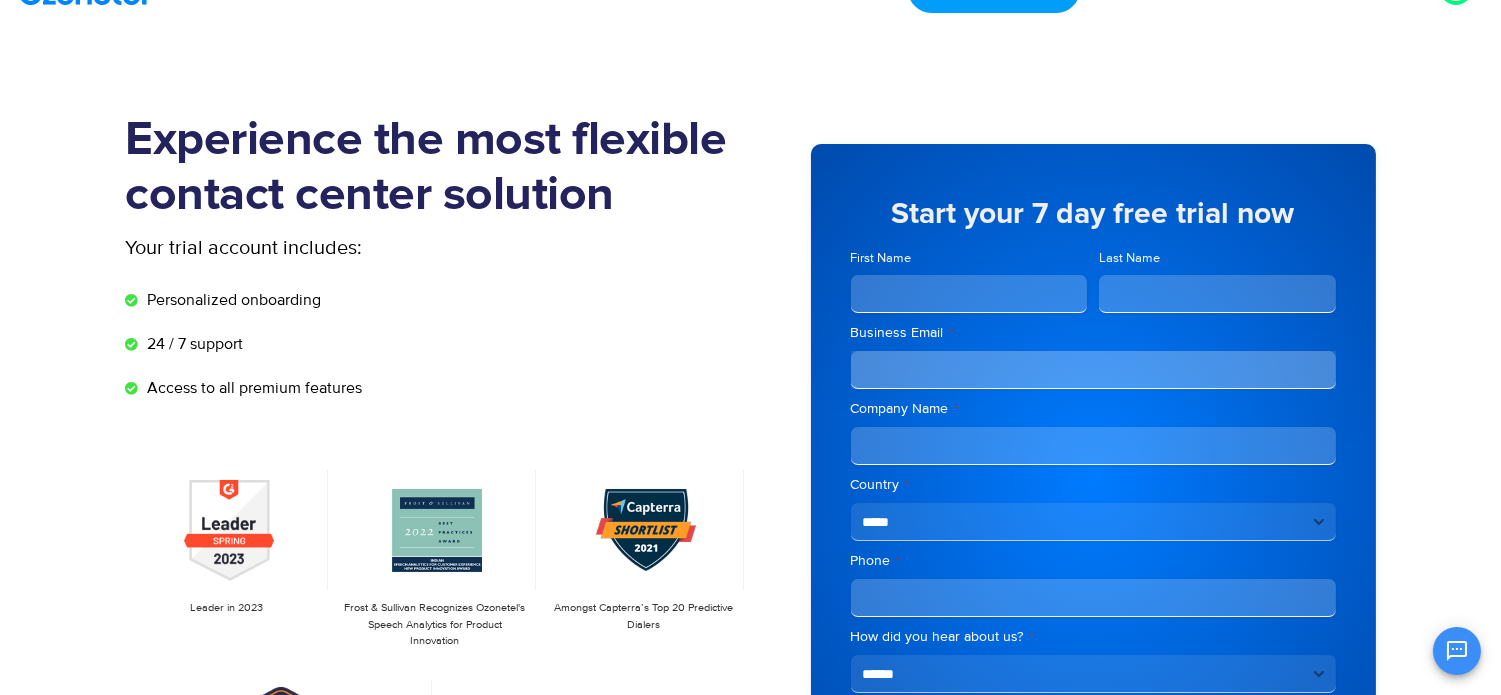 type on "*****" 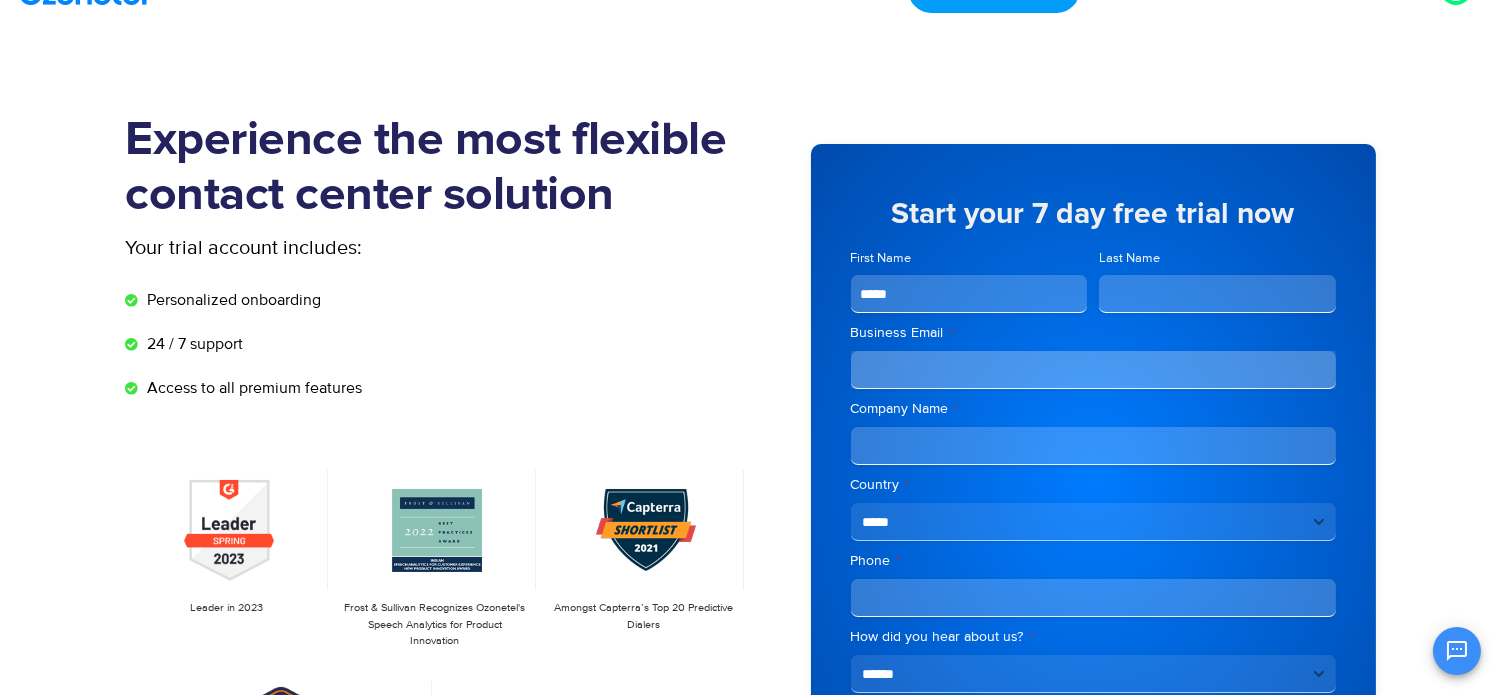 type on "****" 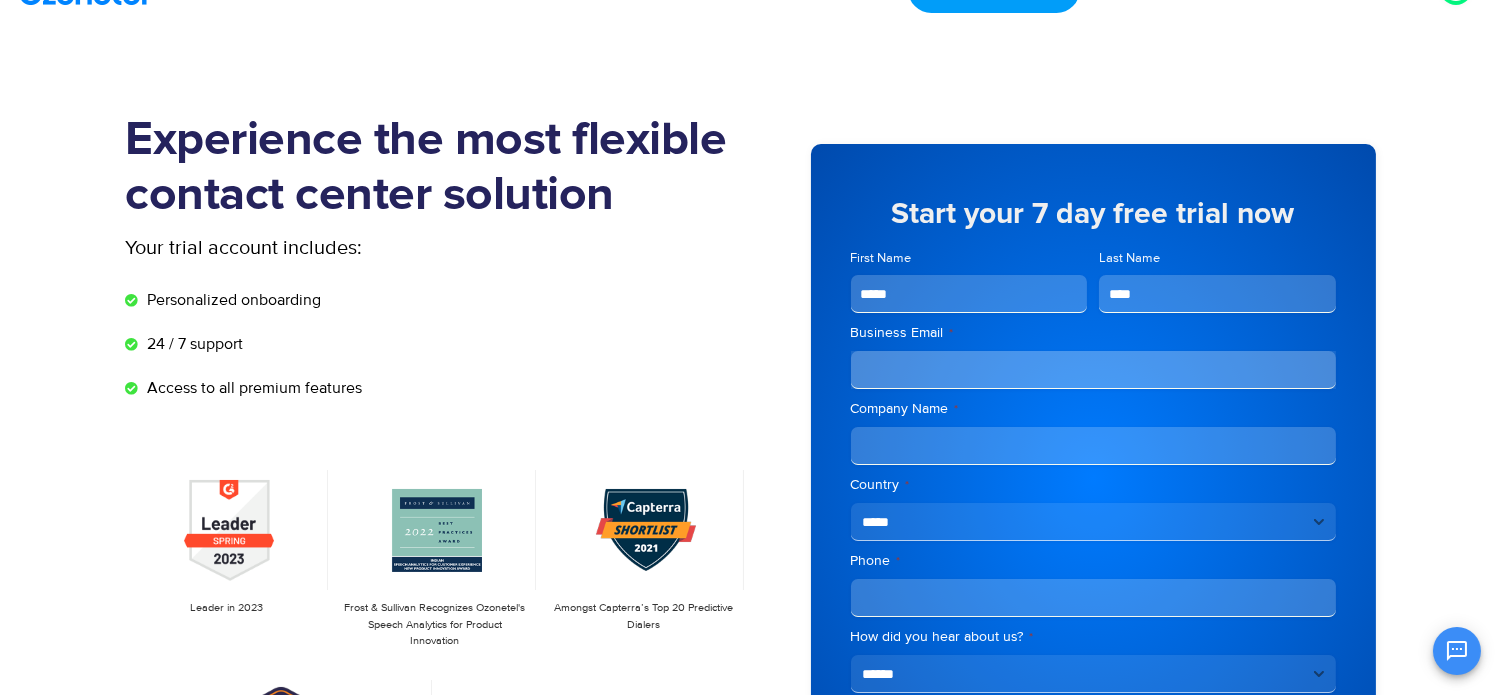 type on "**********" 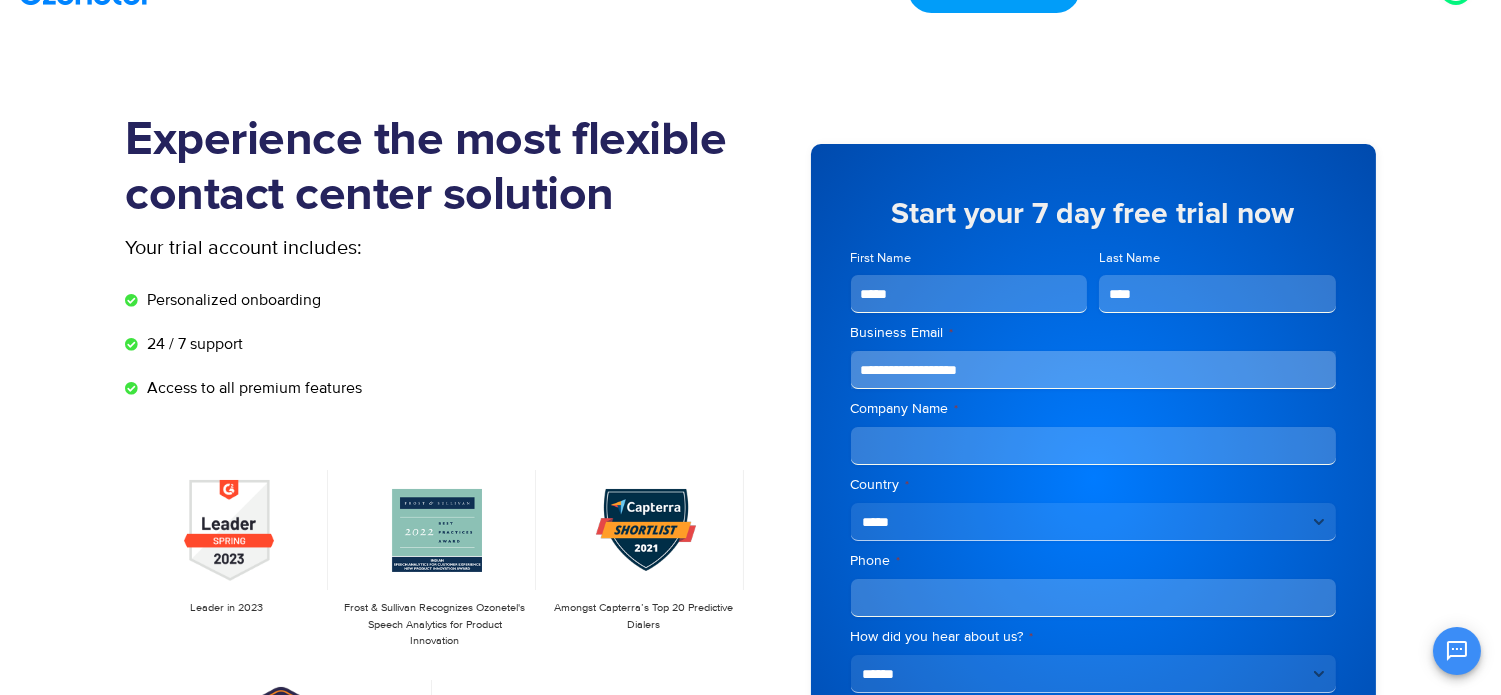 type on "**********" 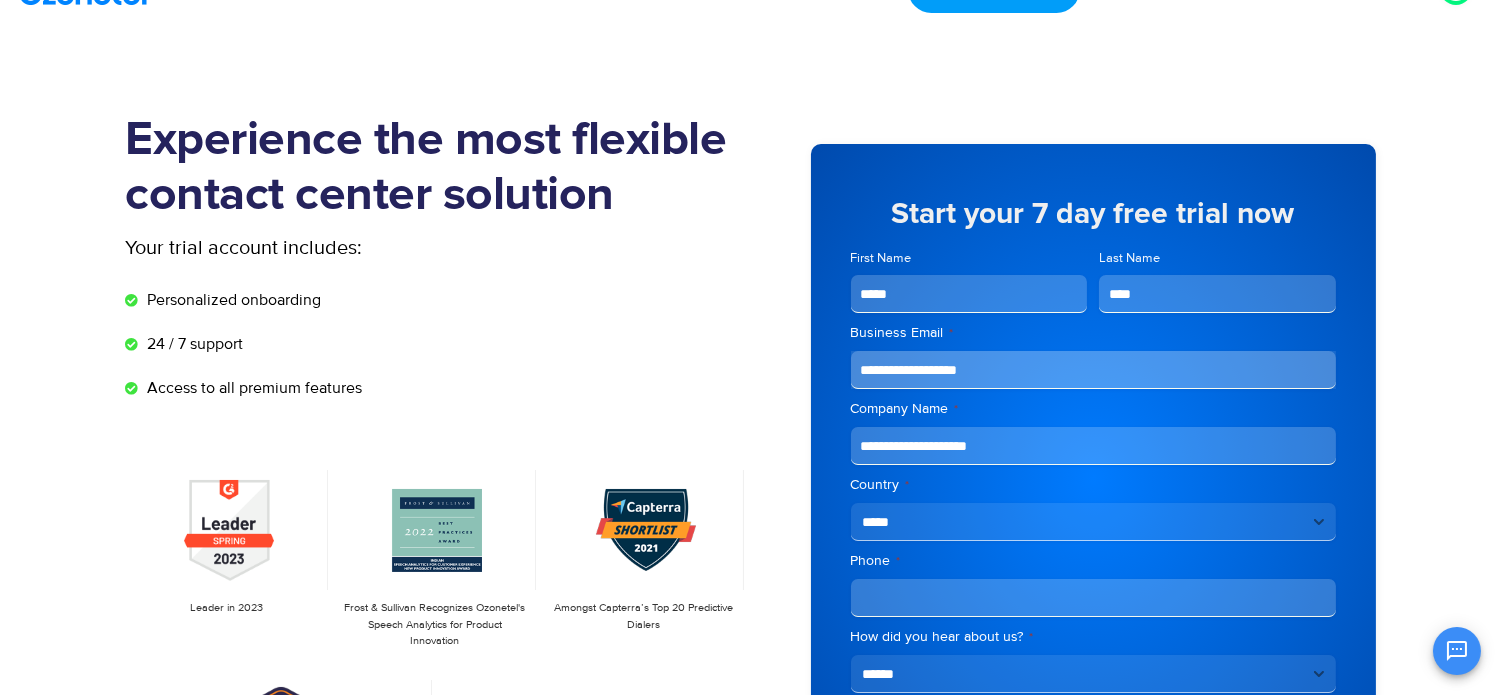 type on "**********" 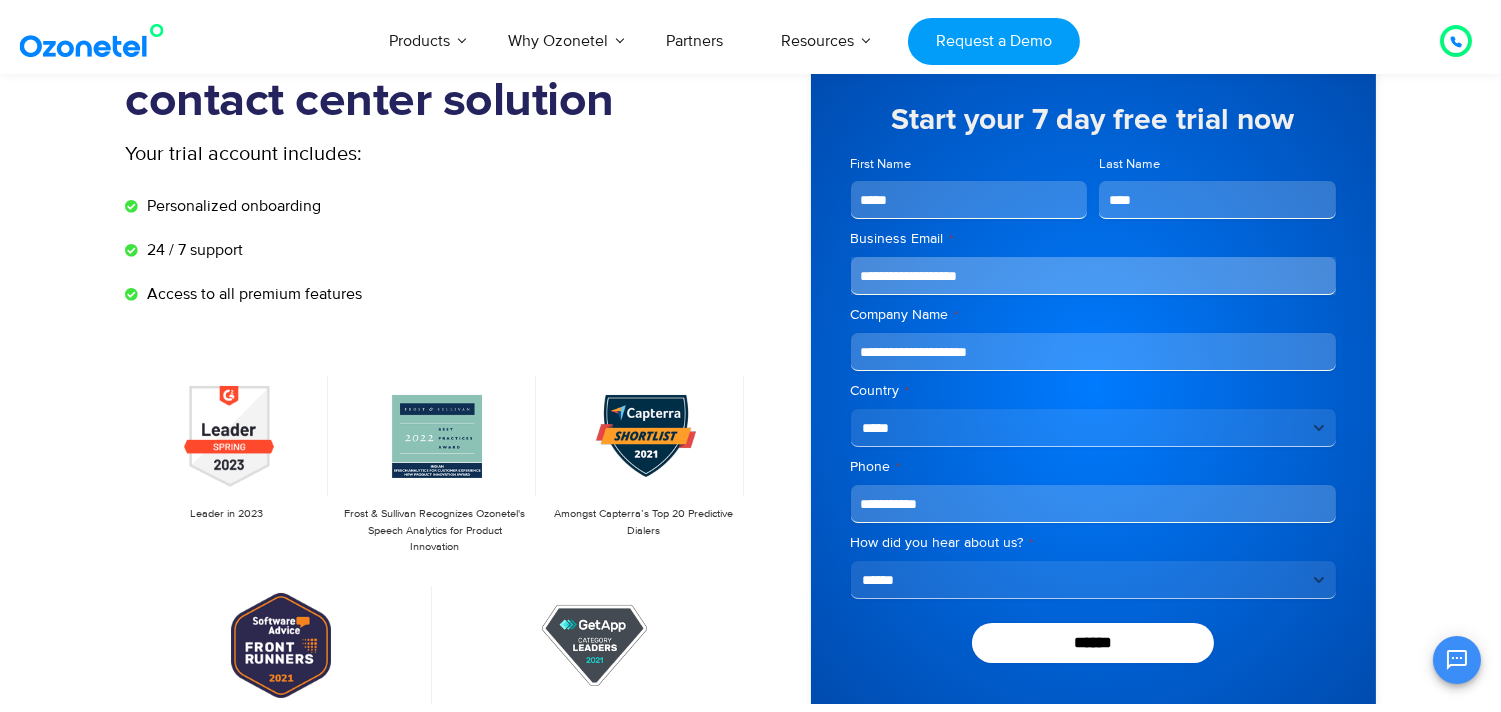 scroll, scrollTop: 241, scrollLeft: 0, axis: vertical 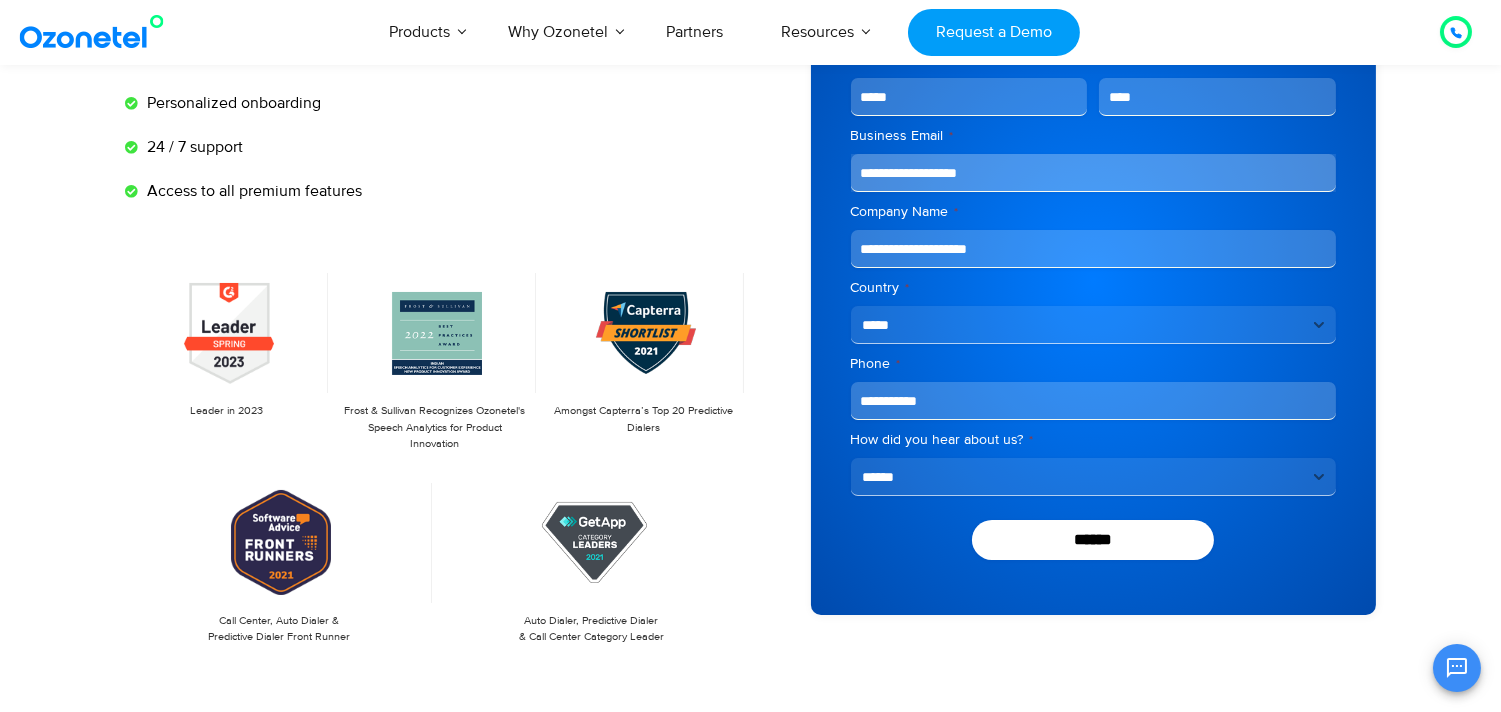 click on "**********" at bounding box center [1093, 477] 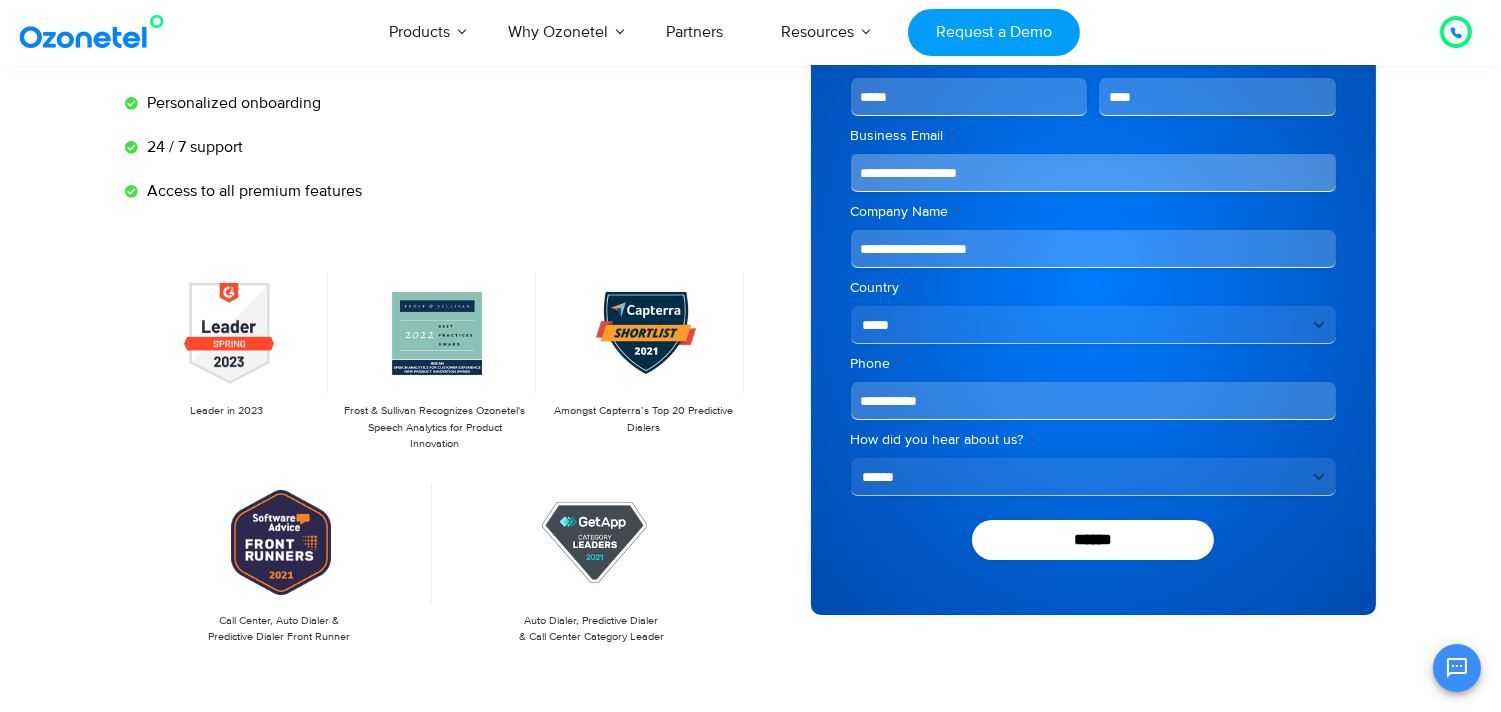 click on "**********" at bounding box center [1093, 477] 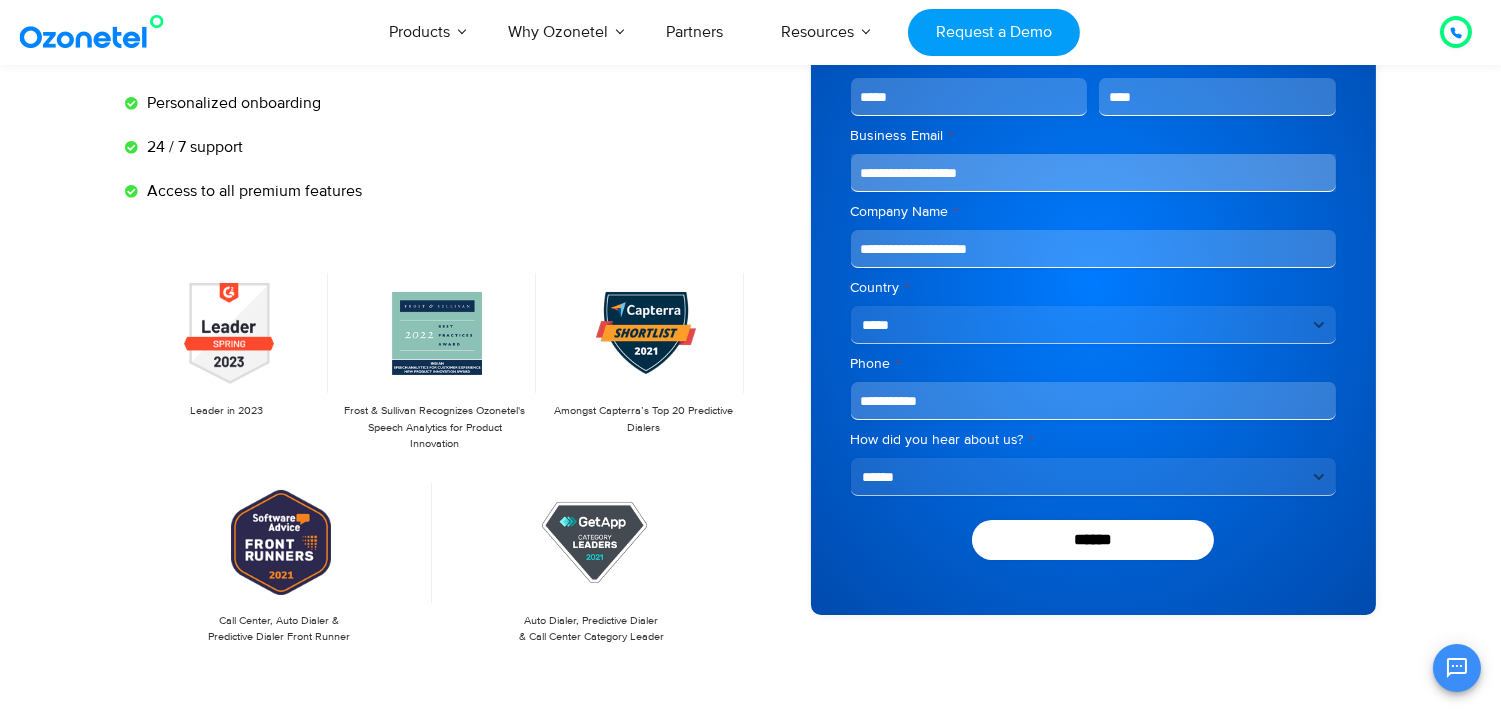 click on "**********" at bounding box center [1093, 477] 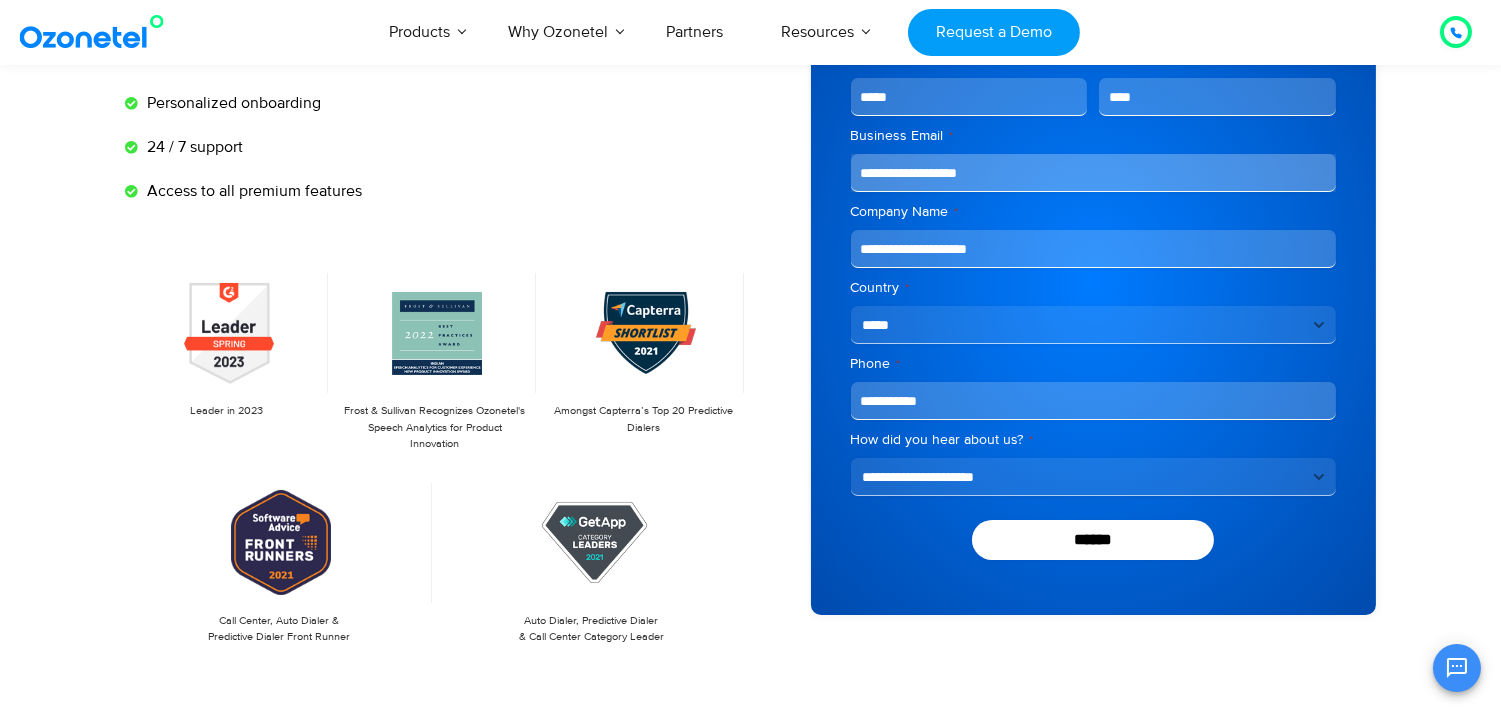 click on "**********" at bounding box center (1093, 477) 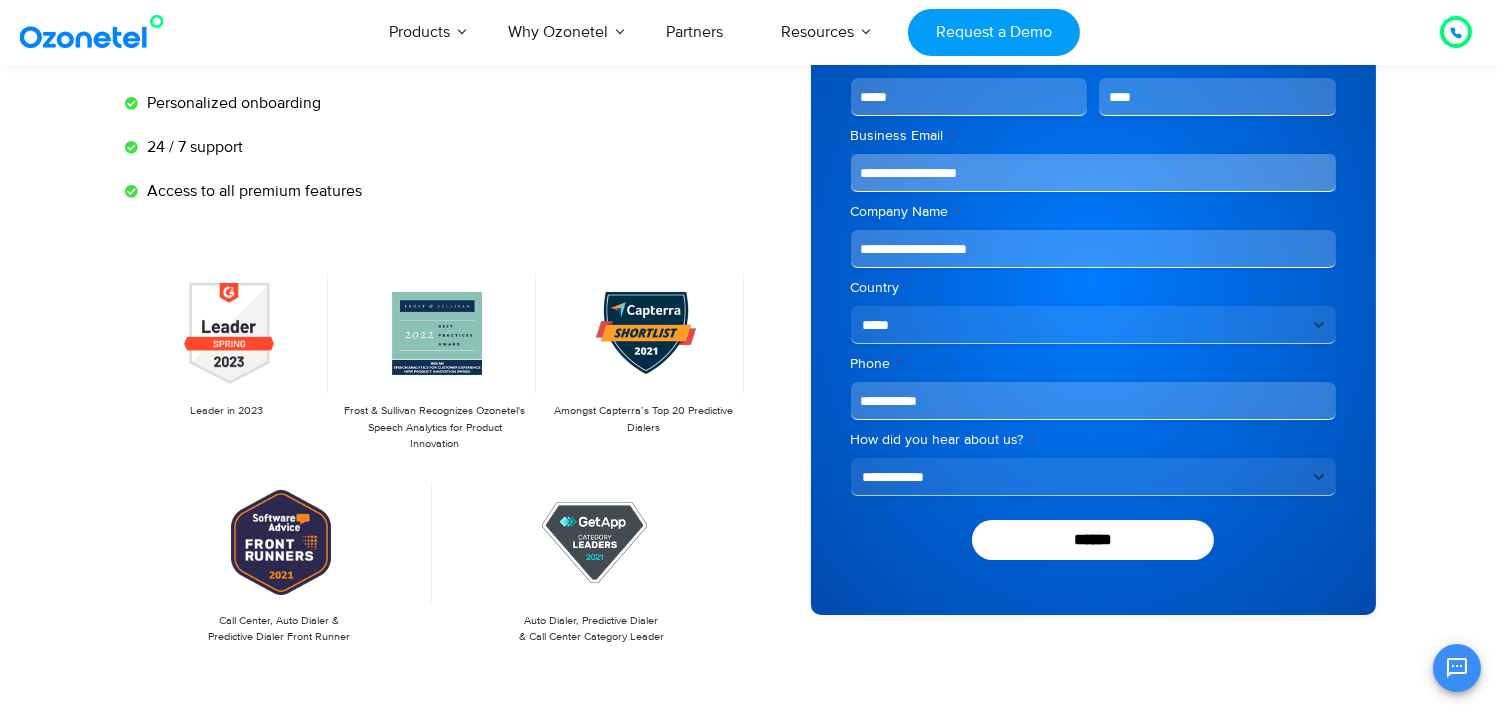 click on "**********" at bounding box center (1093, 477) 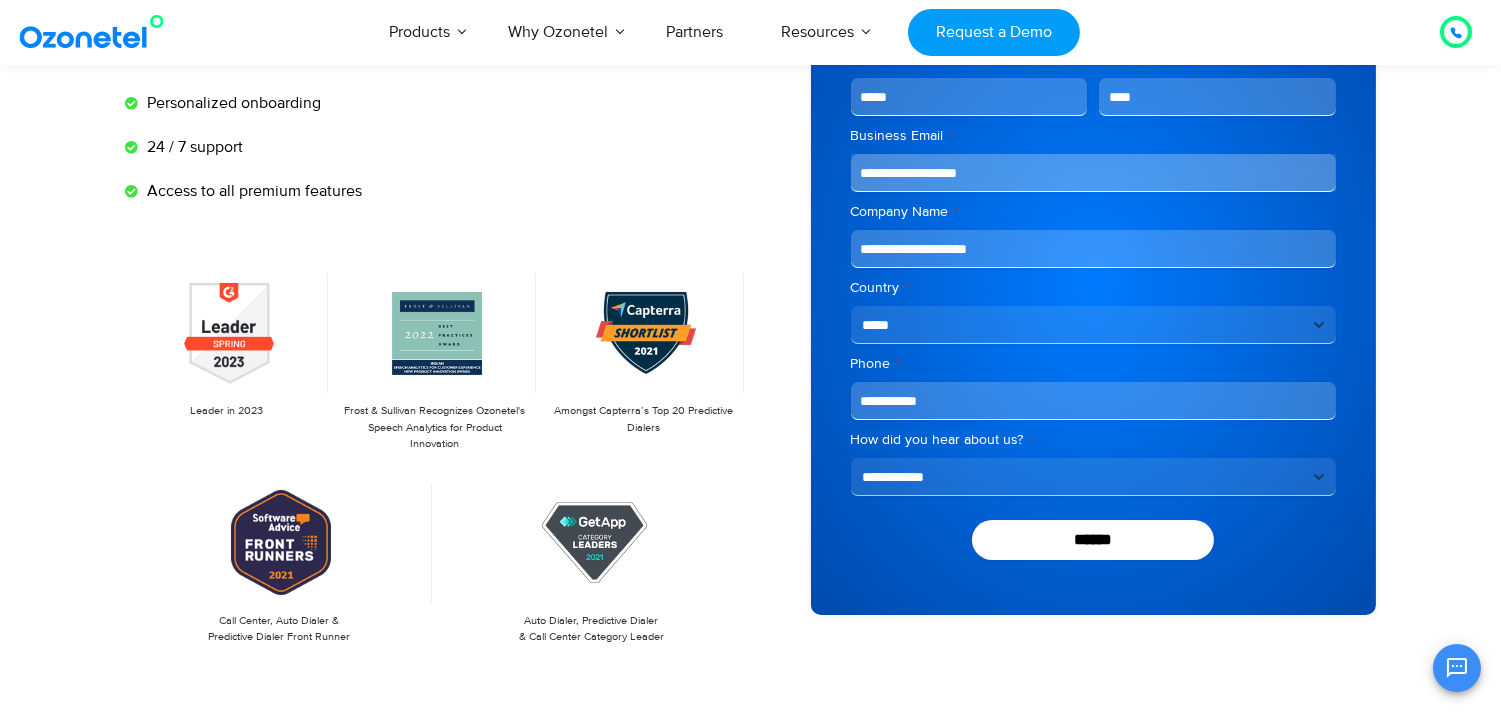click on "**********" at bounding box center (1093, 477) 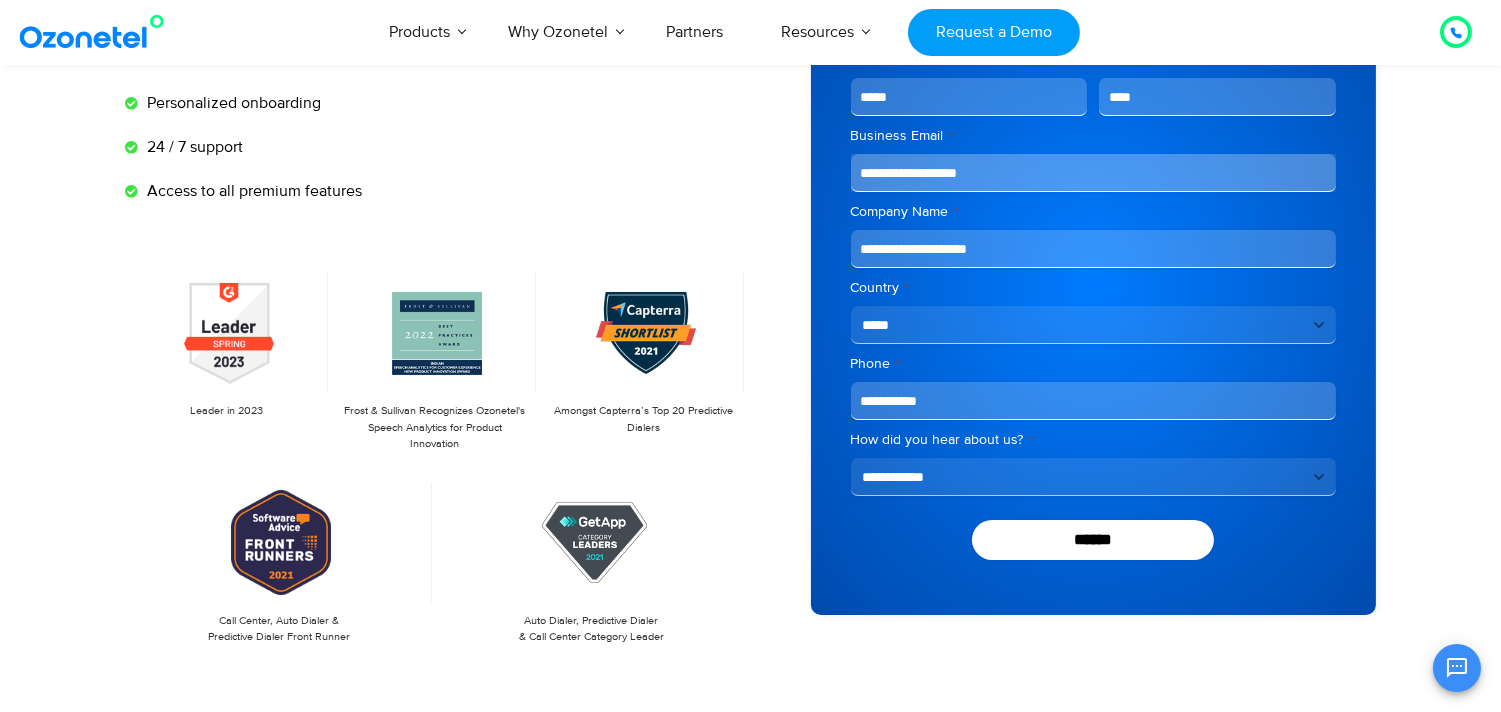 select on "**********" 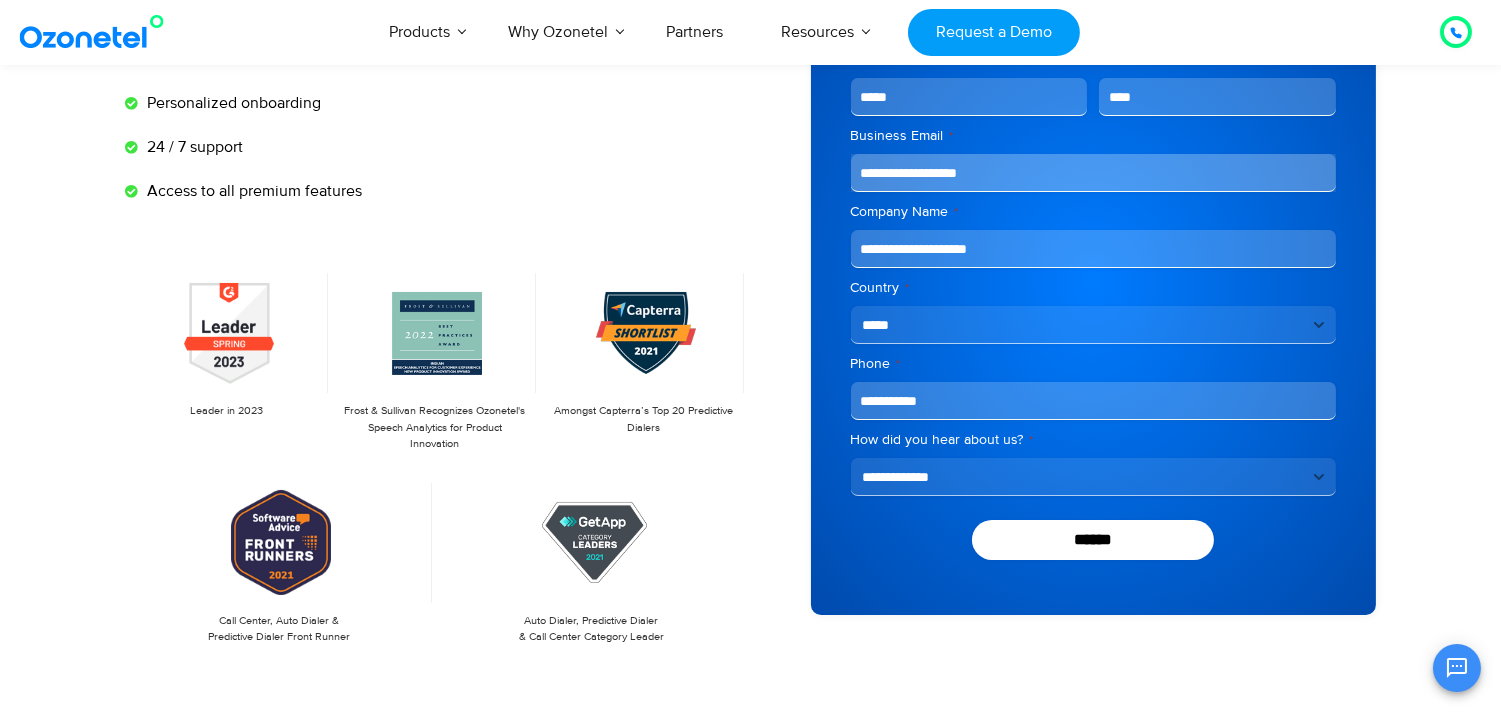 click on "**********" at bounding box center (1093, 477) 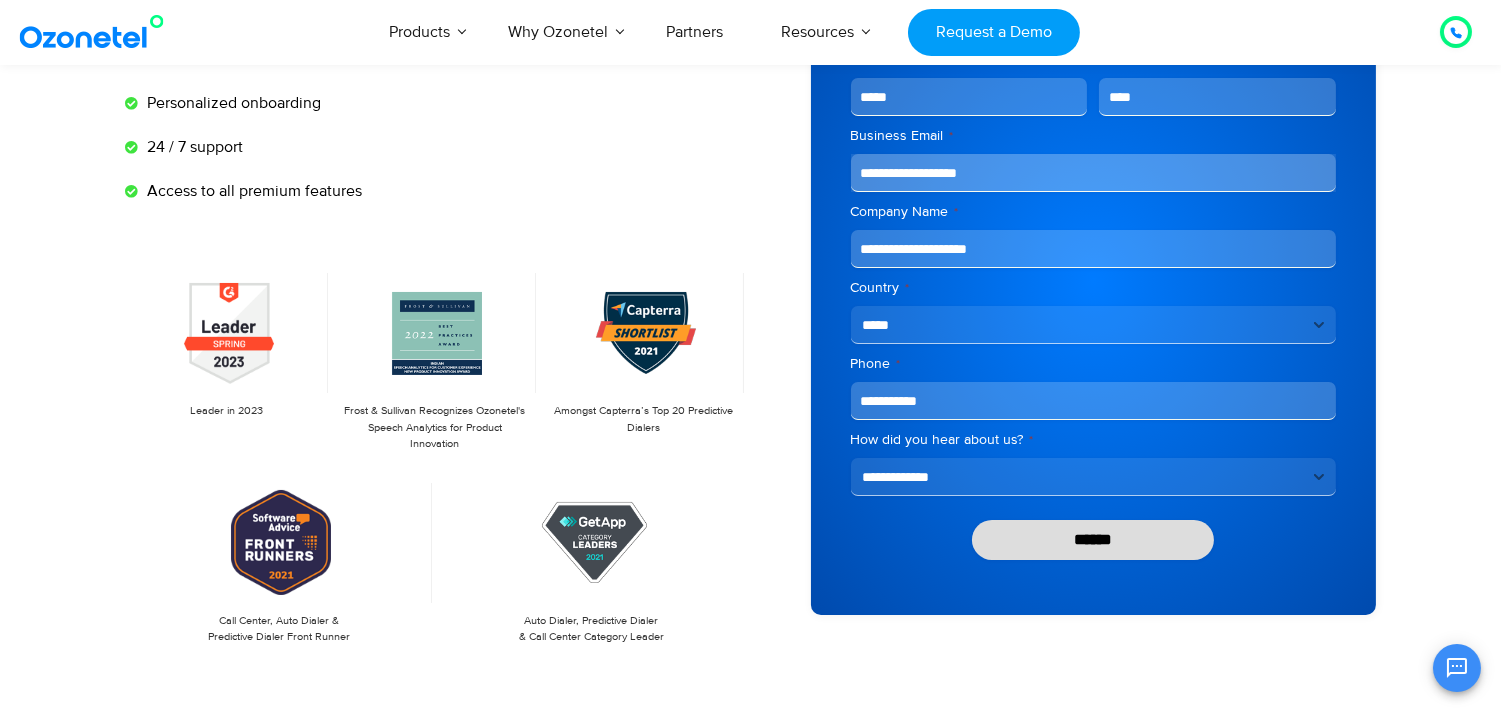 click on "******" at bounding box center (1093, 540) 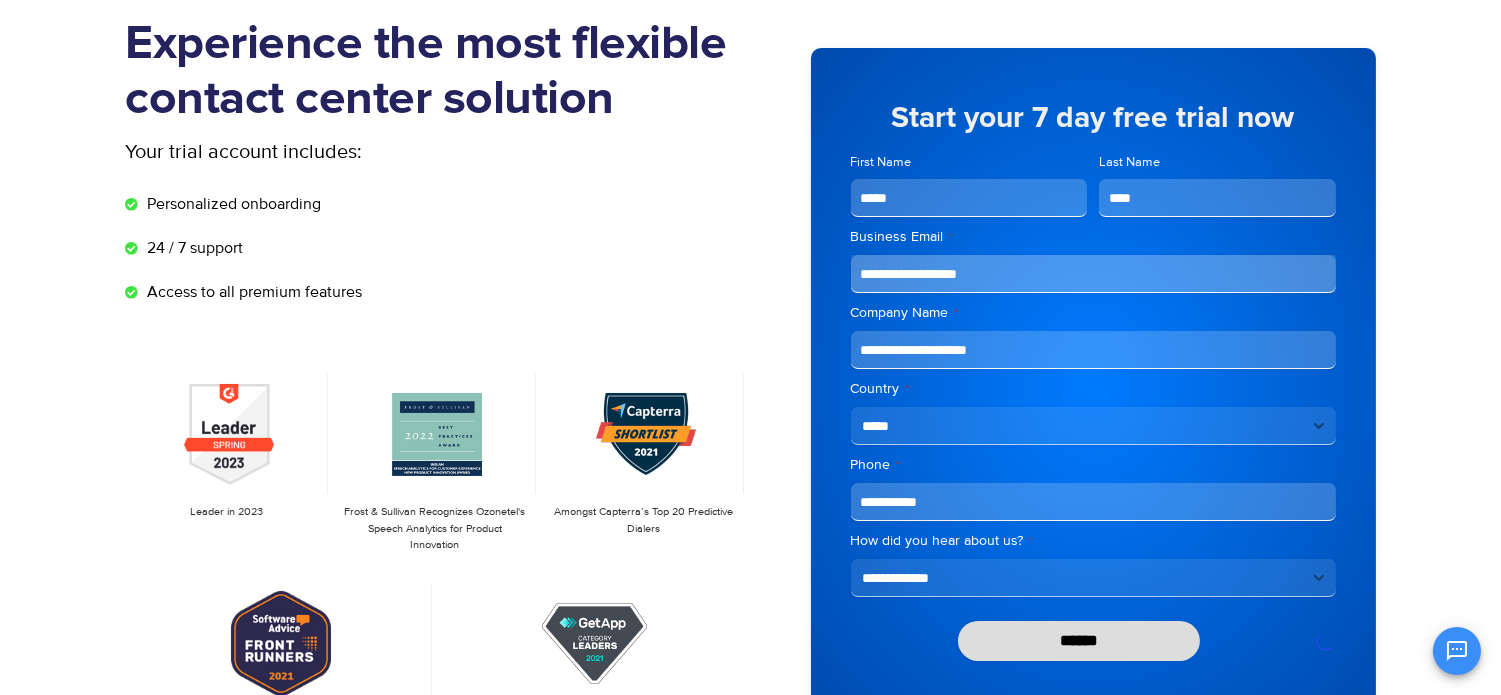 scroll, scrollTop: 136, scrollLeft: 0, axis: vertical 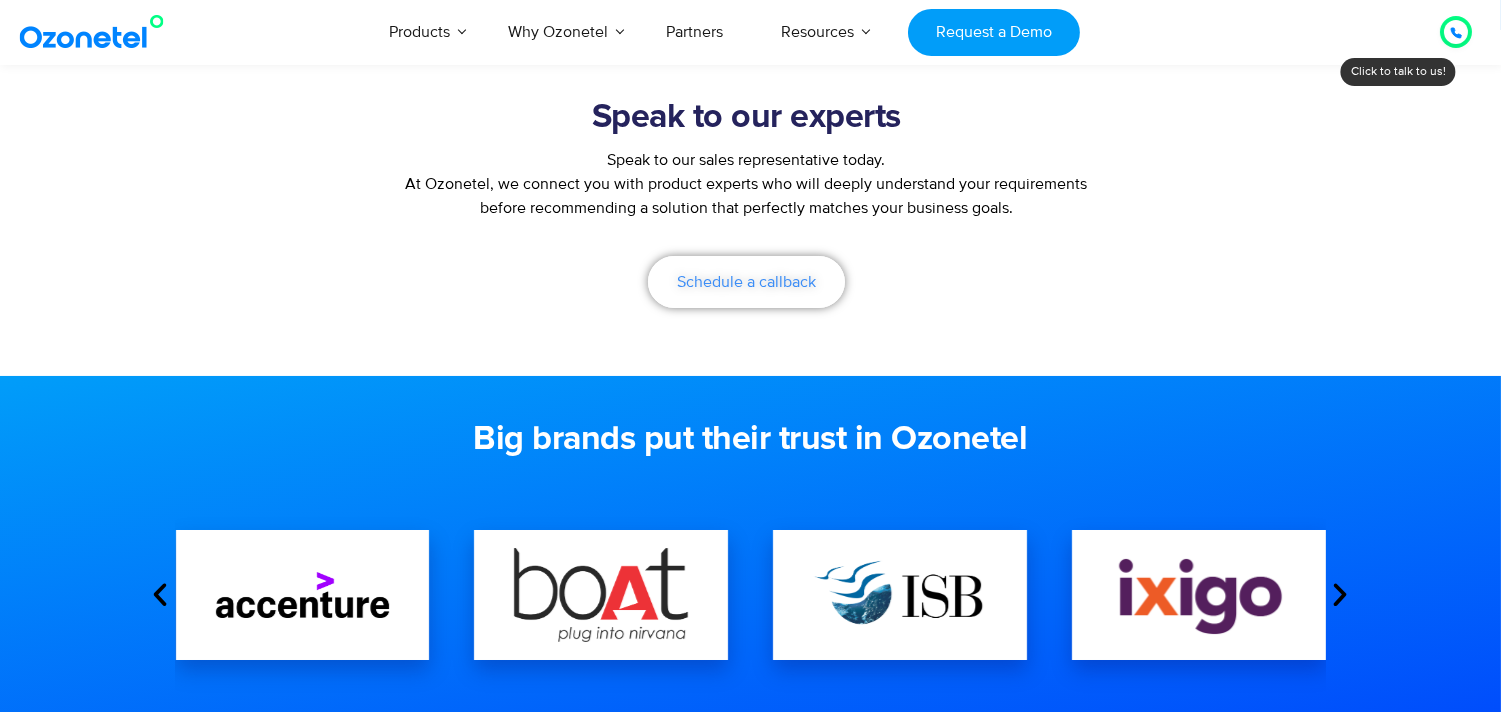 click on "Schedule a callback" at bounding box center (746, 282) 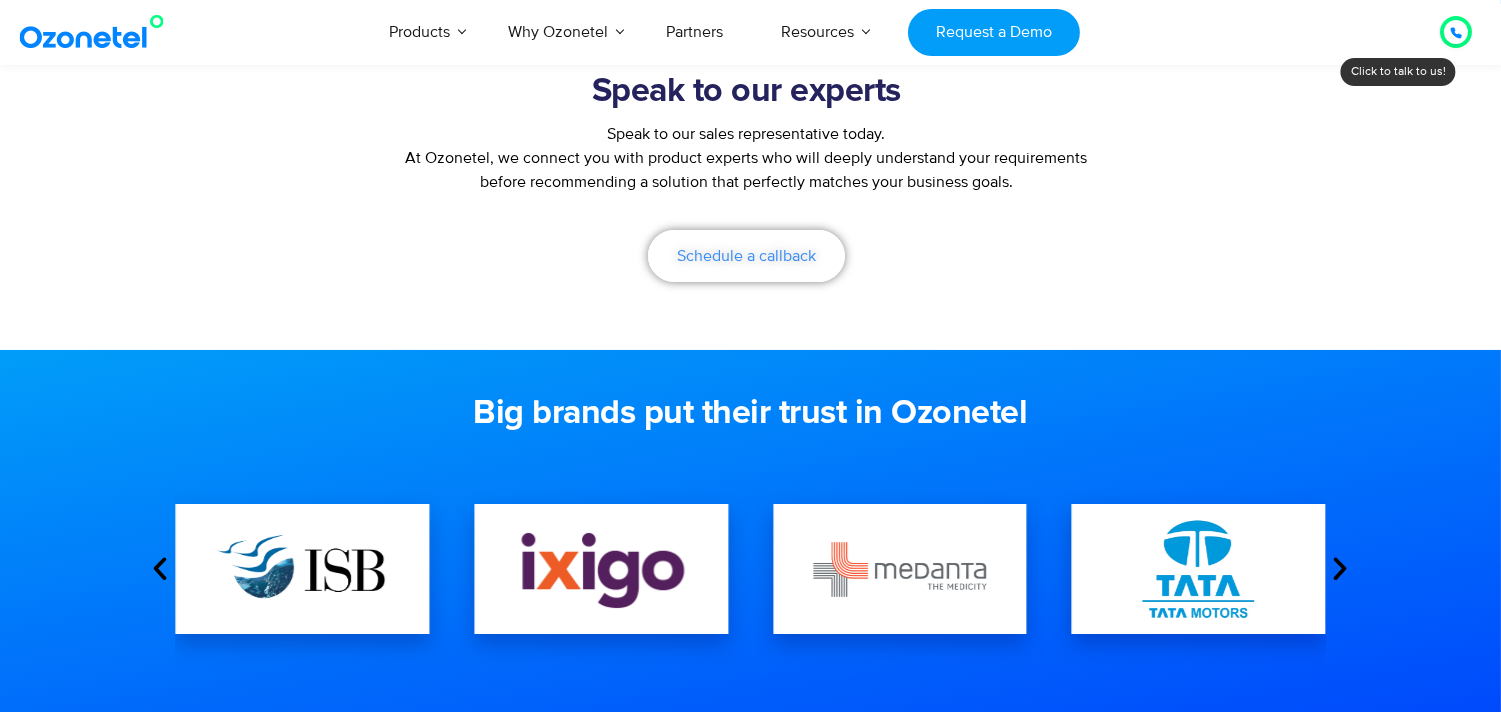 scroll, scrollTop: 381, scrollLeft: 0, axis: vertical 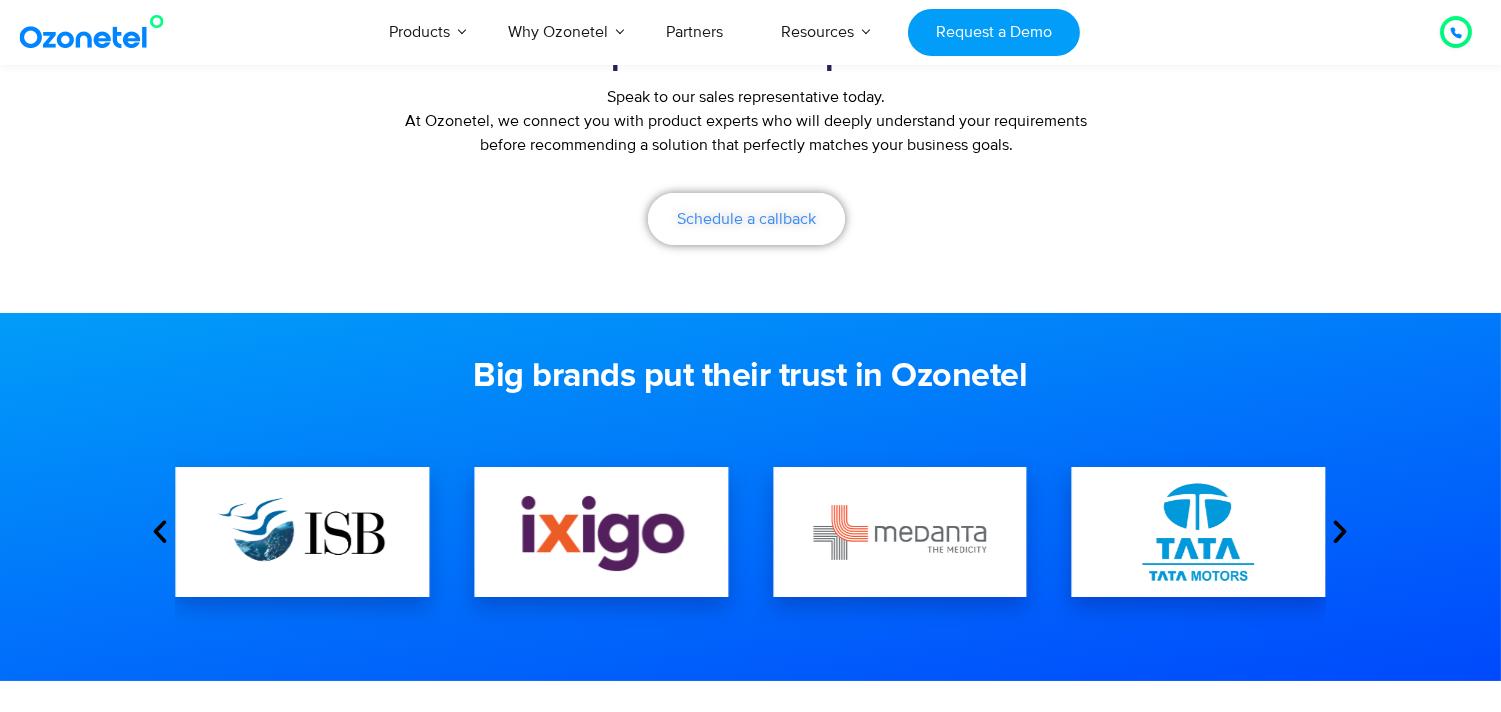 click on "Schedule a callback" at bounding box center (746, 219) 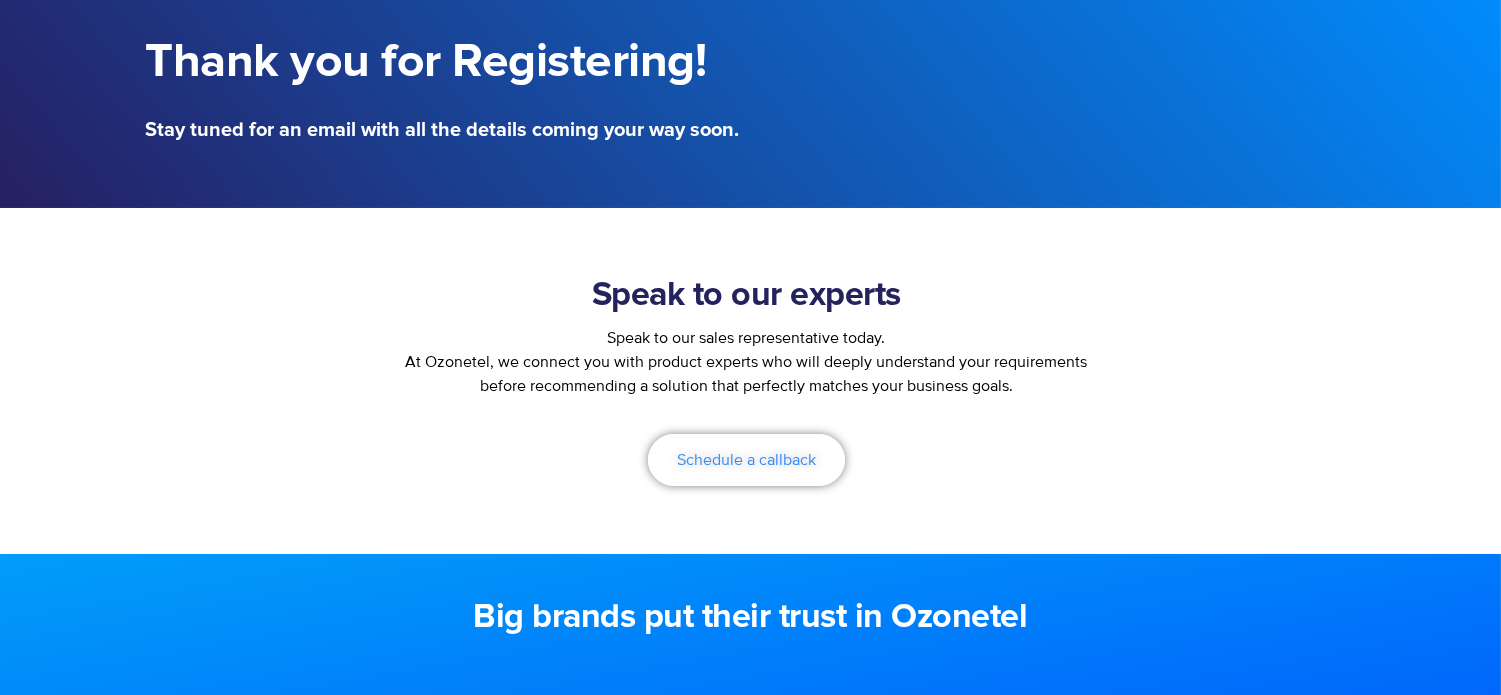 scroll, scrollTop: 0, scrollLeft: 0, axis: both 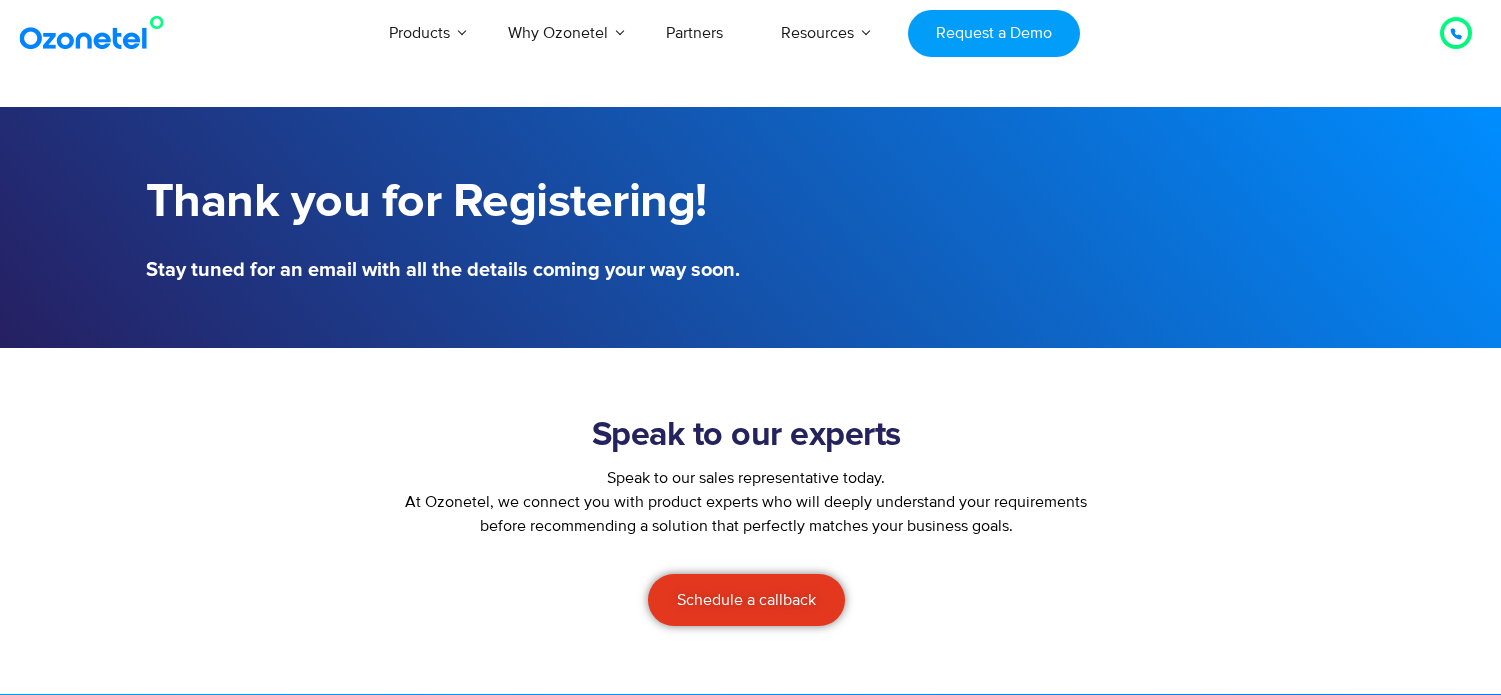 click on "Schedule a callback" at bounding box center (746, 600) 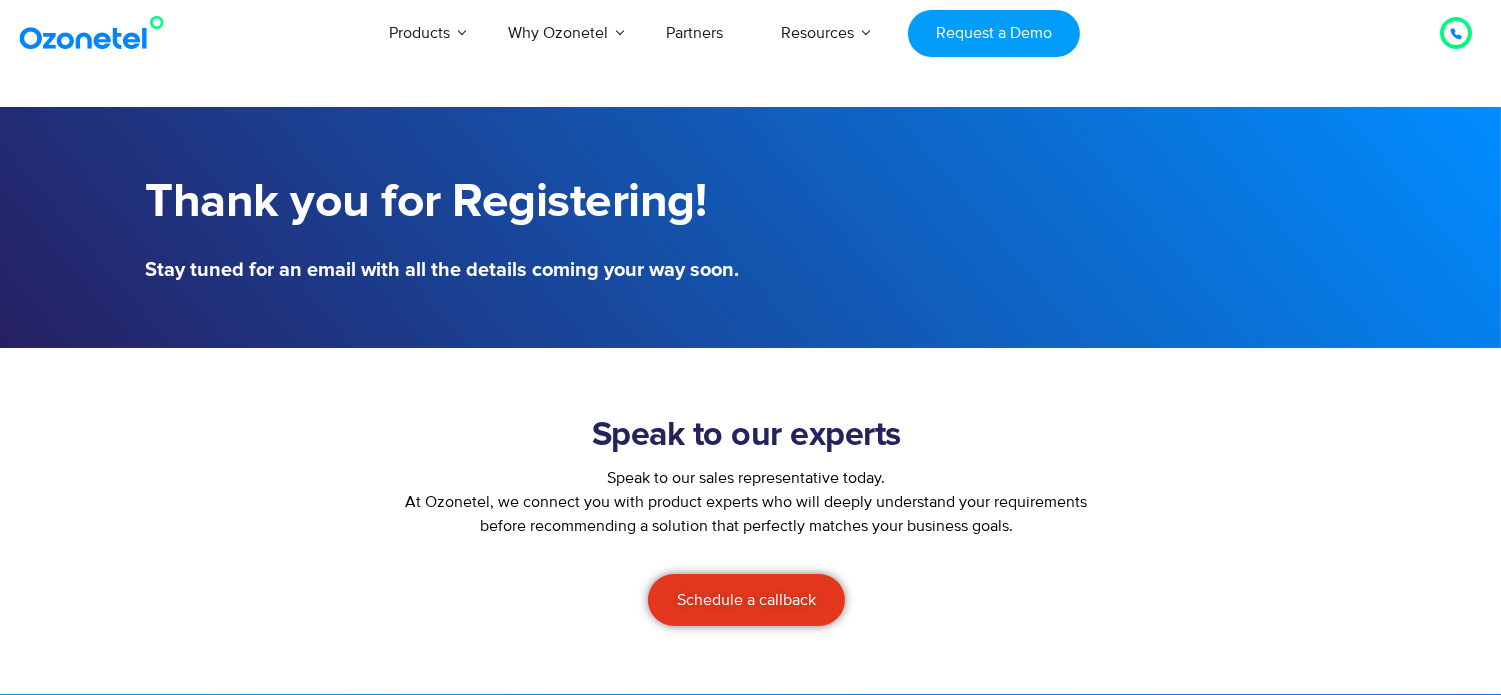 scroll, scrollTop: 0, scrollLeft: 0, axis: both 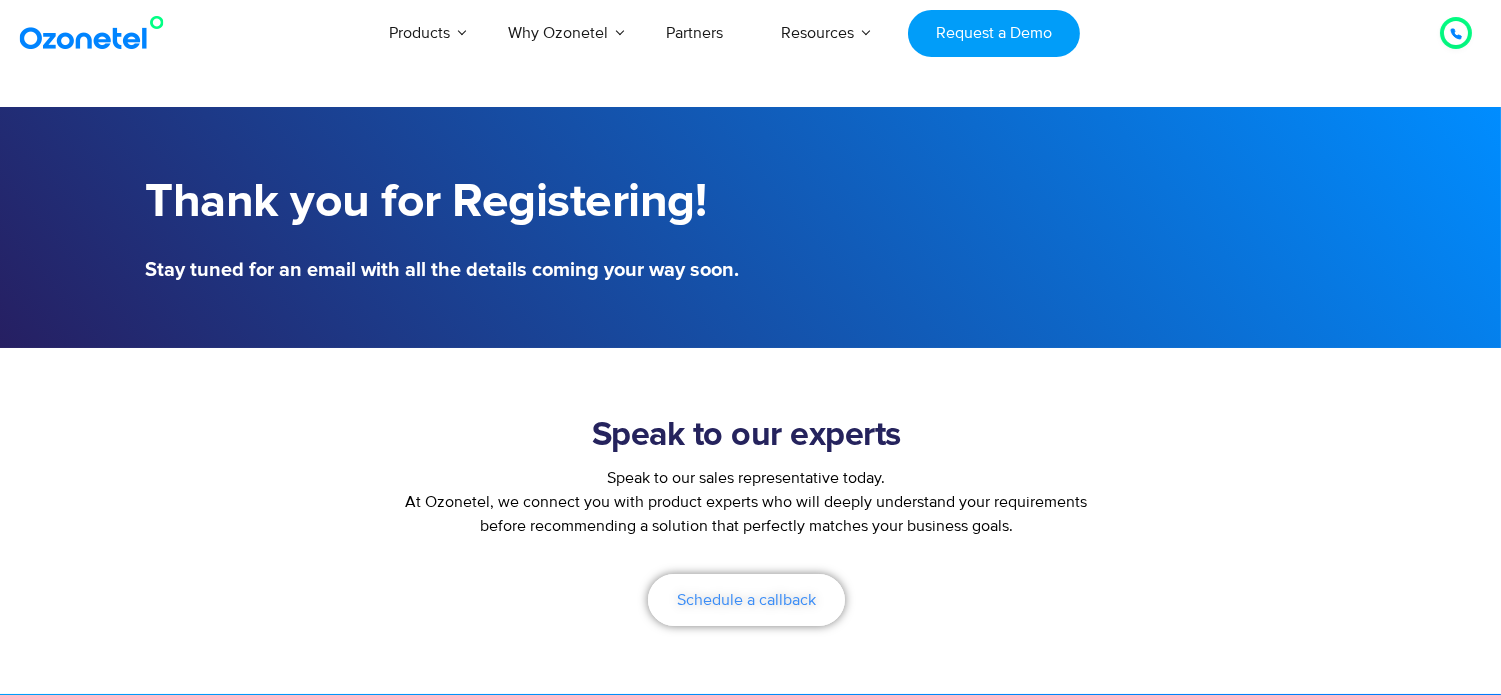 click on "Schedule a callback" at bounding box center [746, 600] 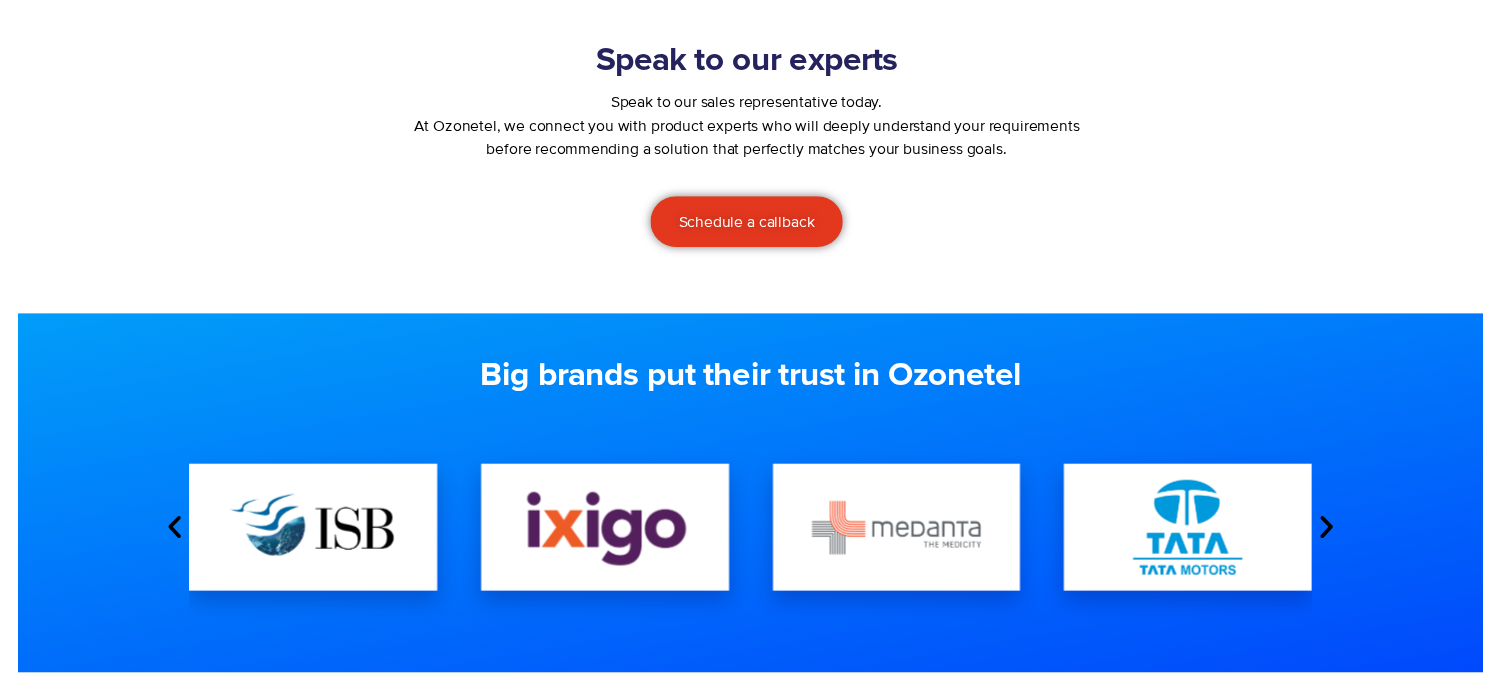 scroll, scrollTop: 0, scrollLeft: 0, axis: both 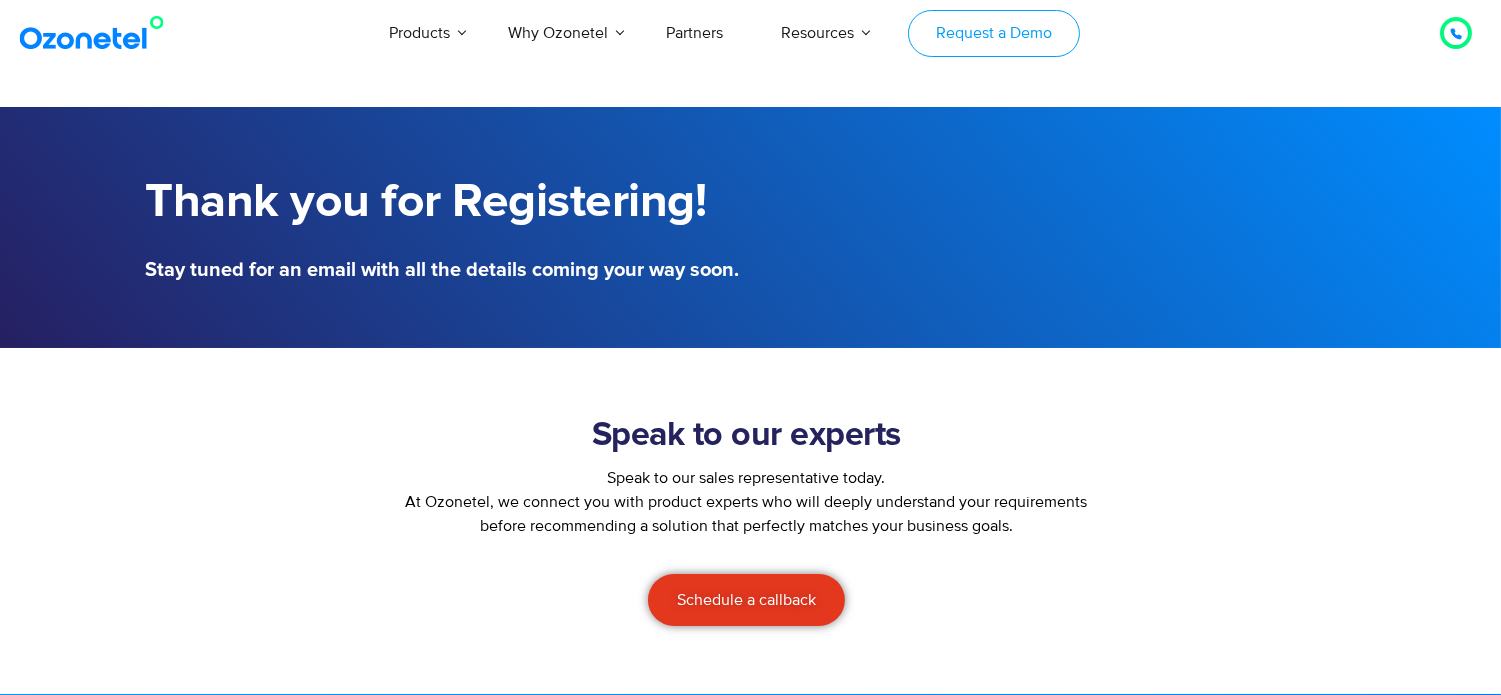 click on "Request a Demo" at bounding box center [993, 33] 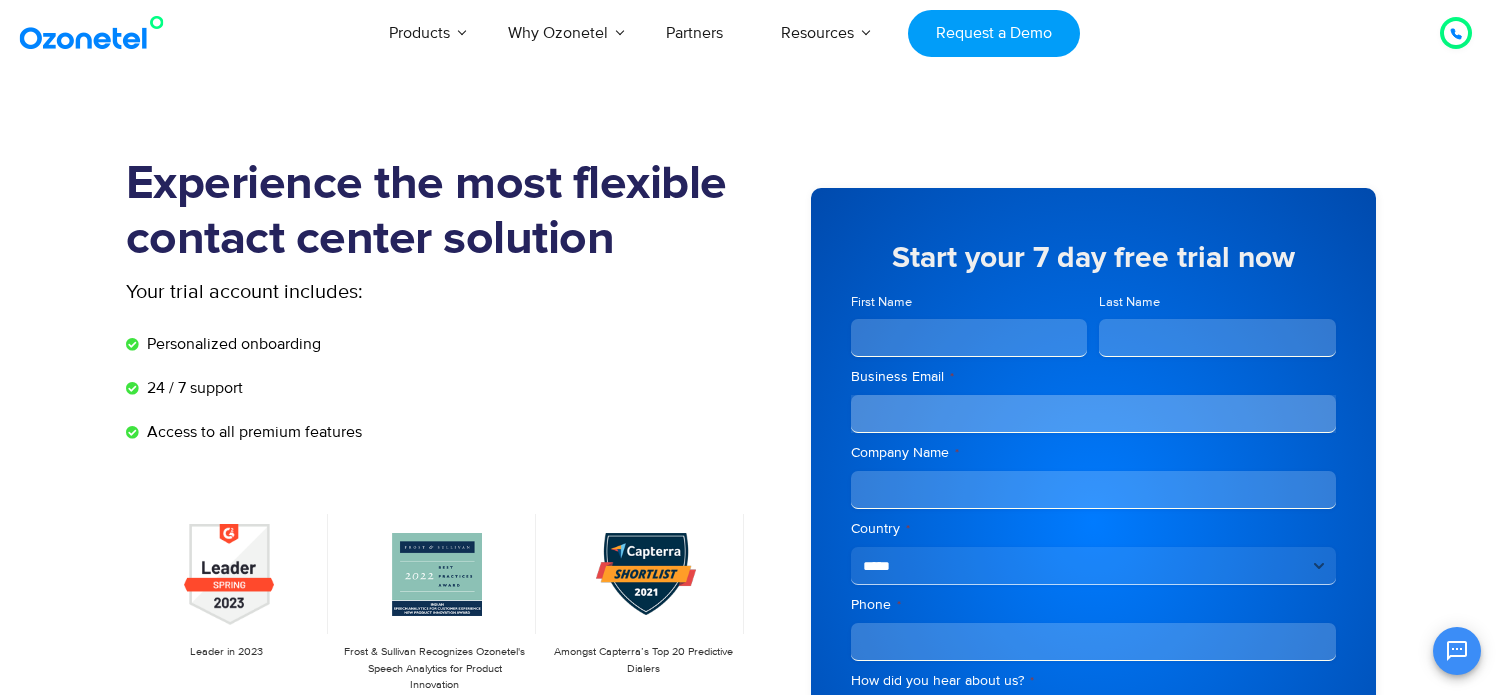 scroll, scrollTop: 0, scrollLeft: 0, axis: both 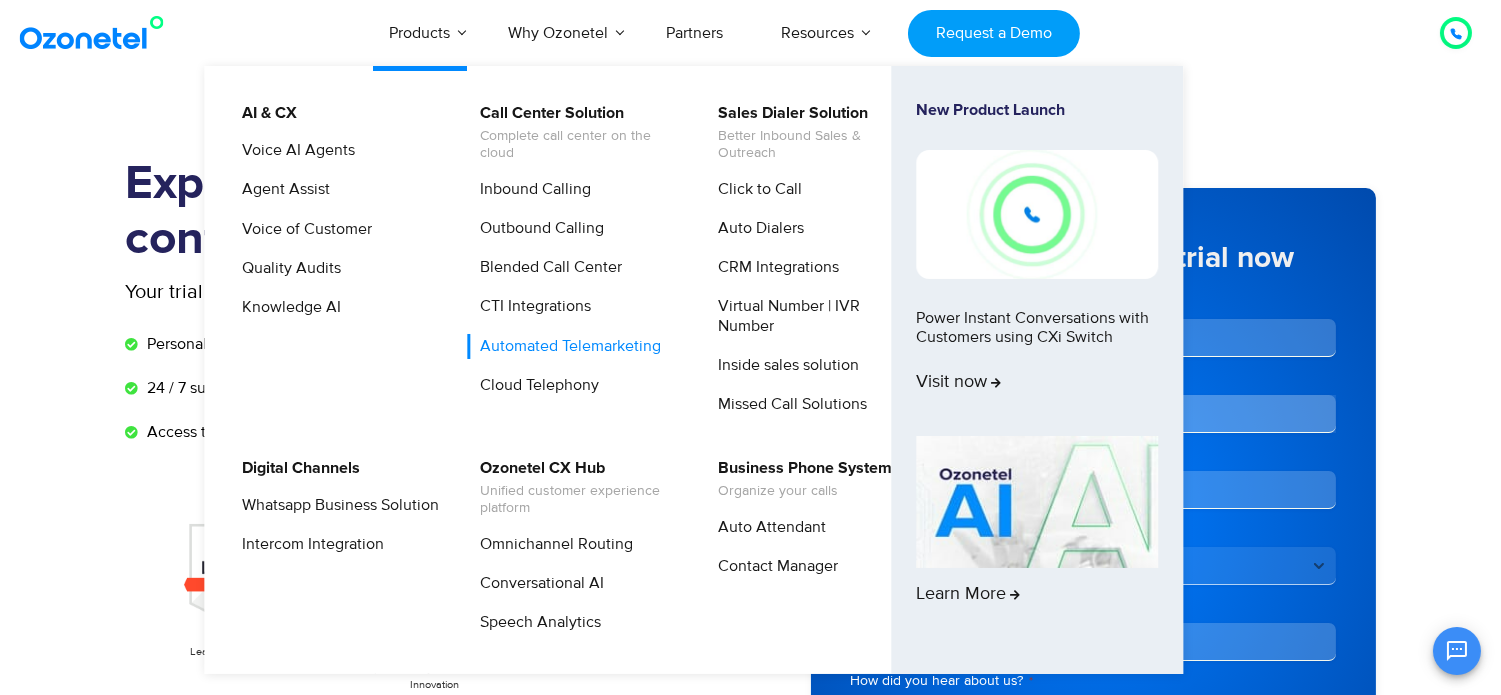 click on "Automated Telemarketing" at bounding box center [565, 346] 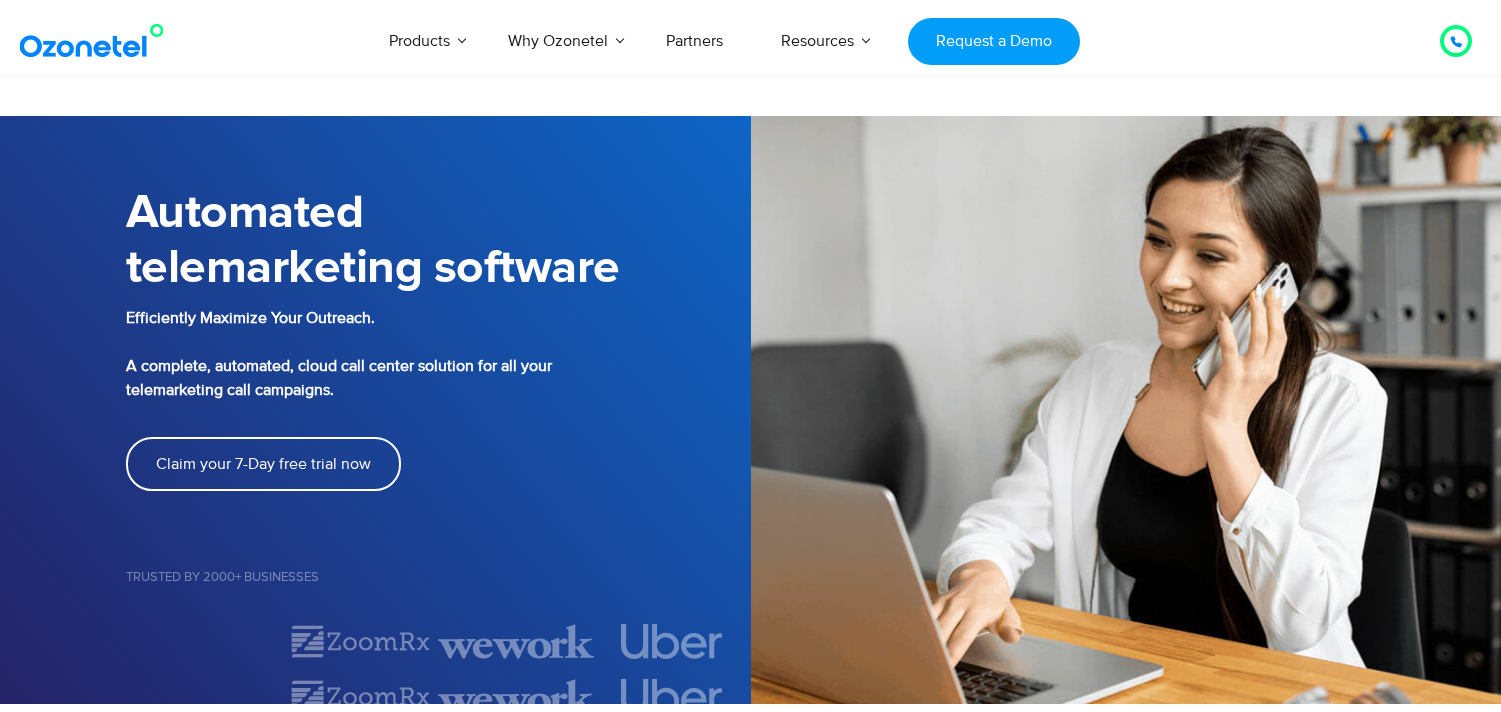 scroll, scrollTop: 192, scrollLeft: 0, axis: vertical 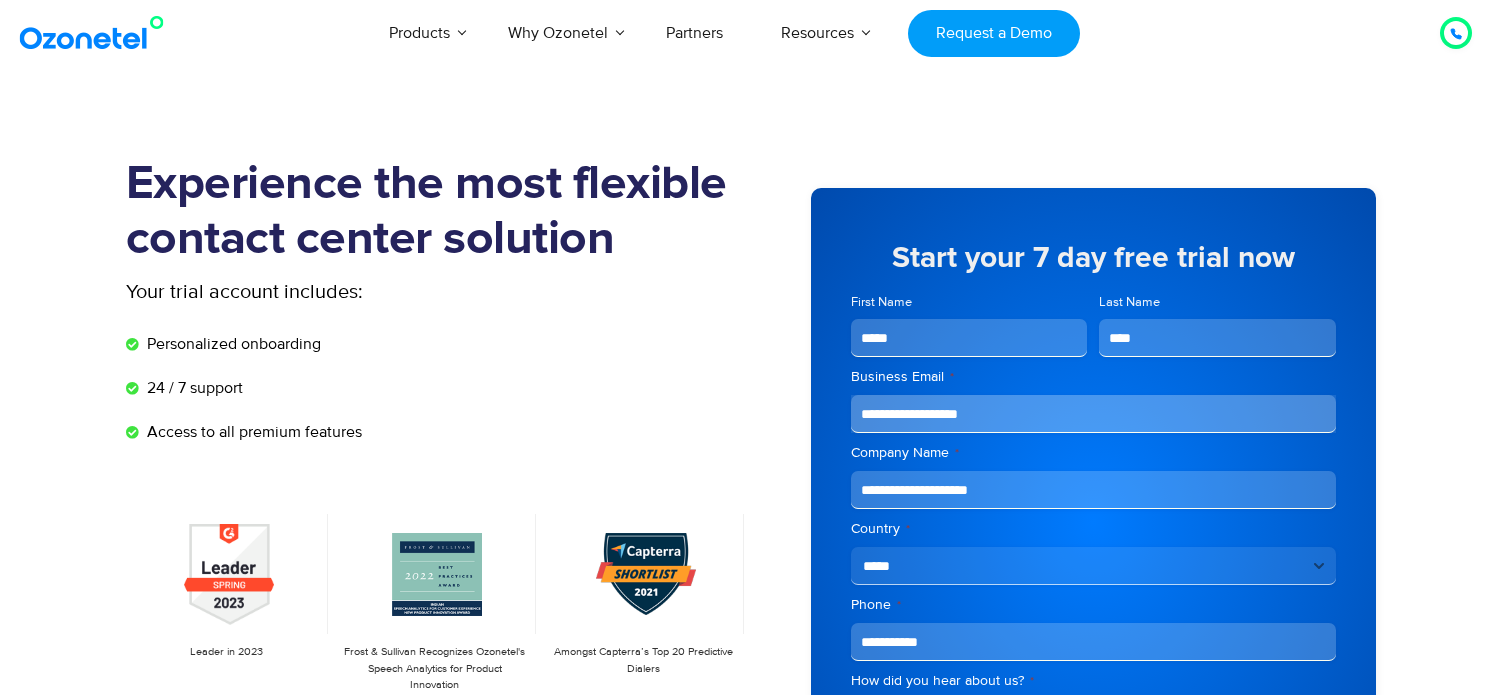 select on "**********" 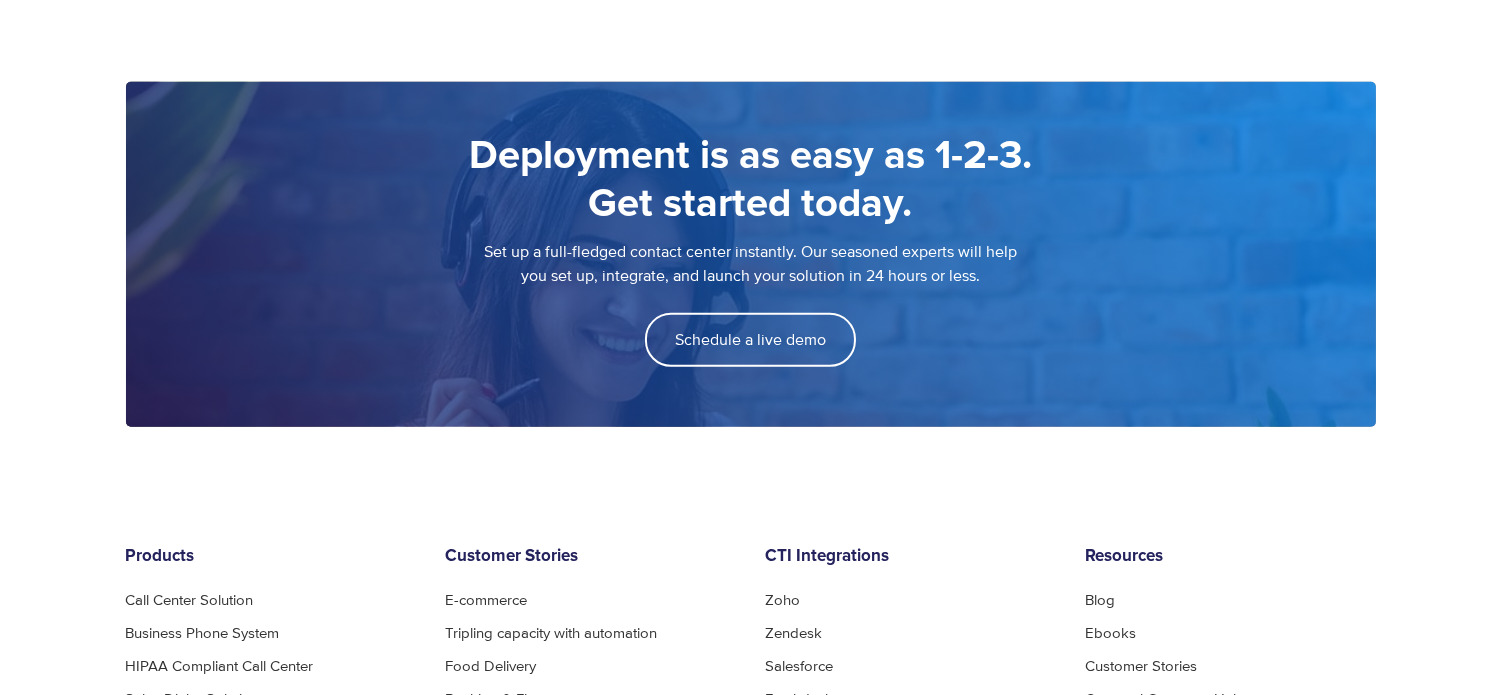 scroll, scrollTop: 2737, scrollLeft: 0, axis: vertical 